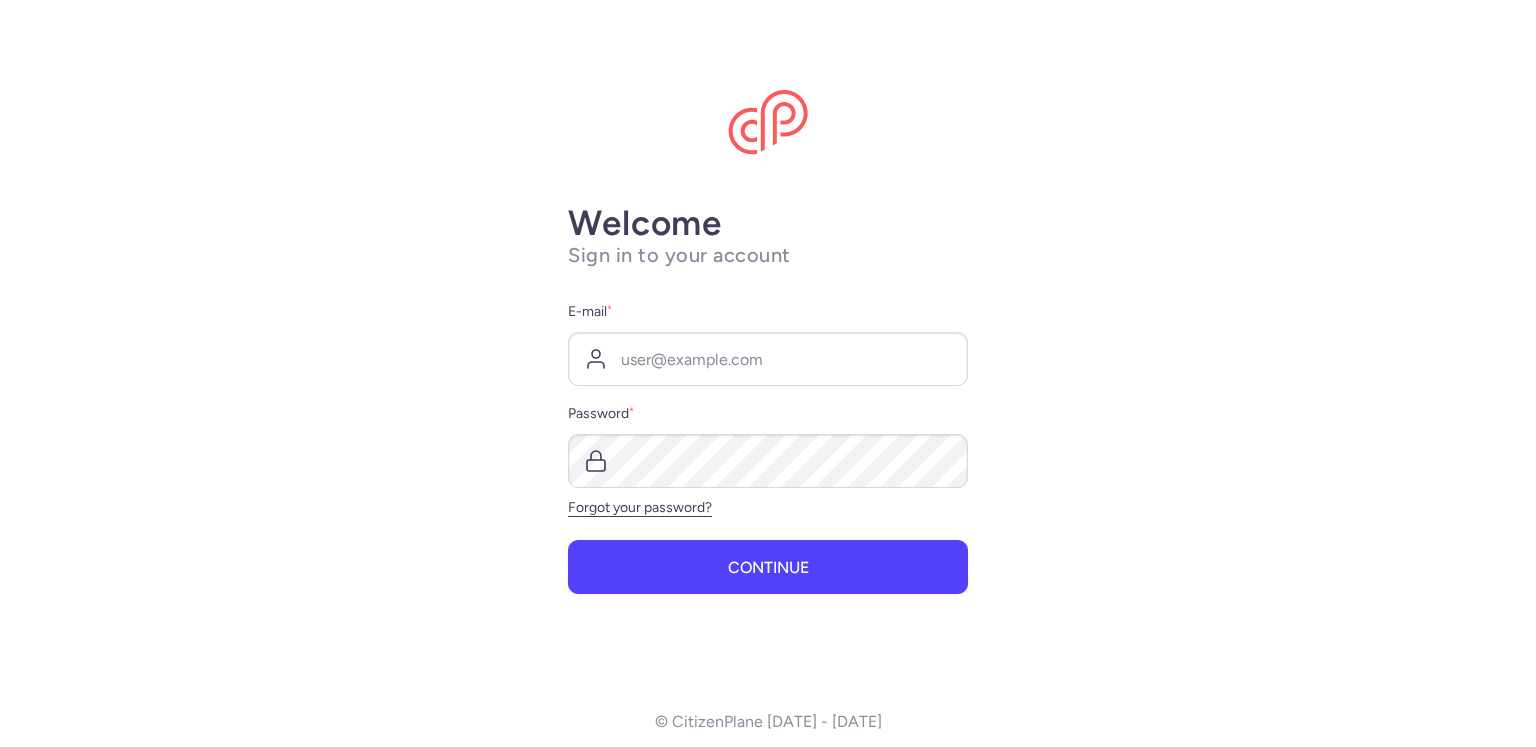 scroll, scrollTop: 0, scrollLeft: 0, axis: both 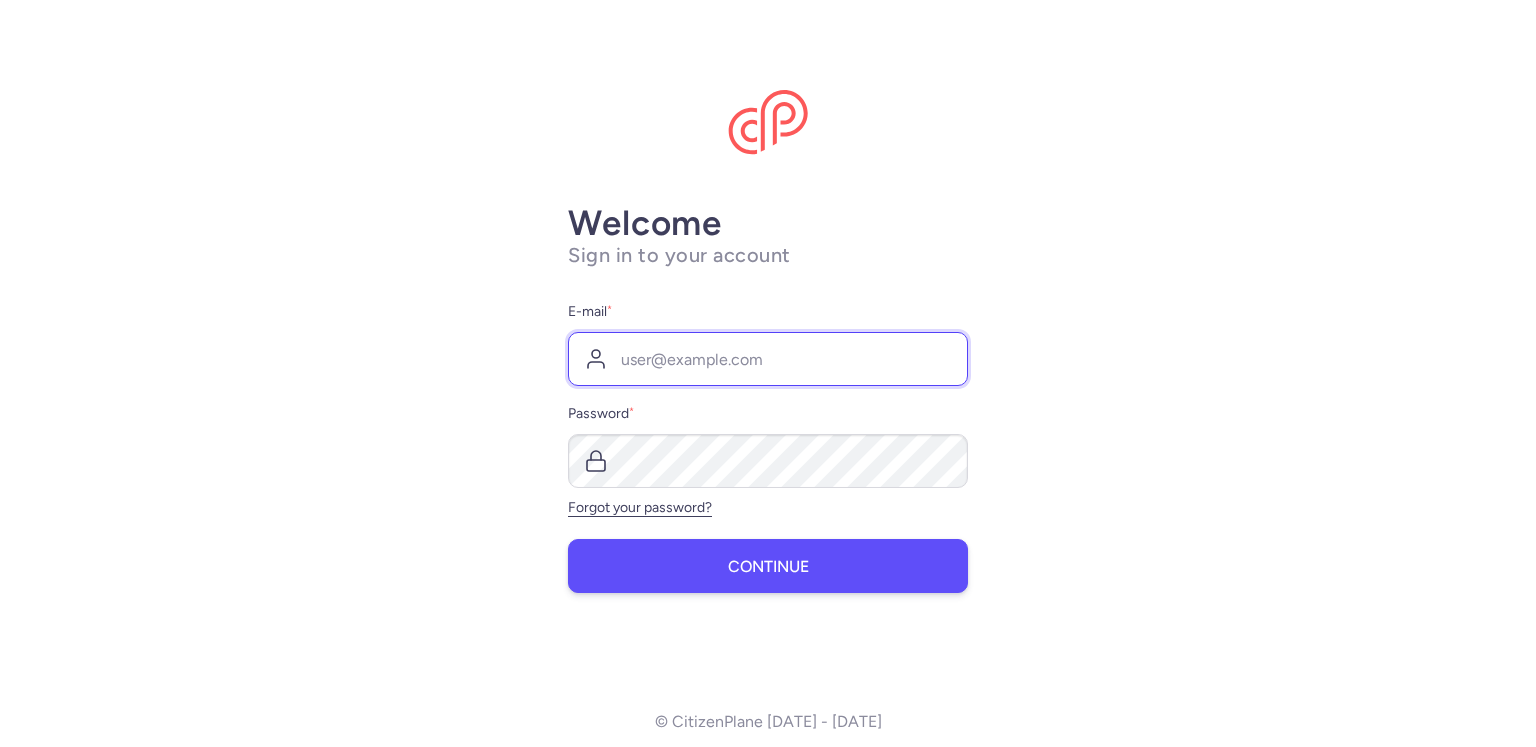 type on "[EMAIL_ADDRESS][DOMAIN_NAME]" 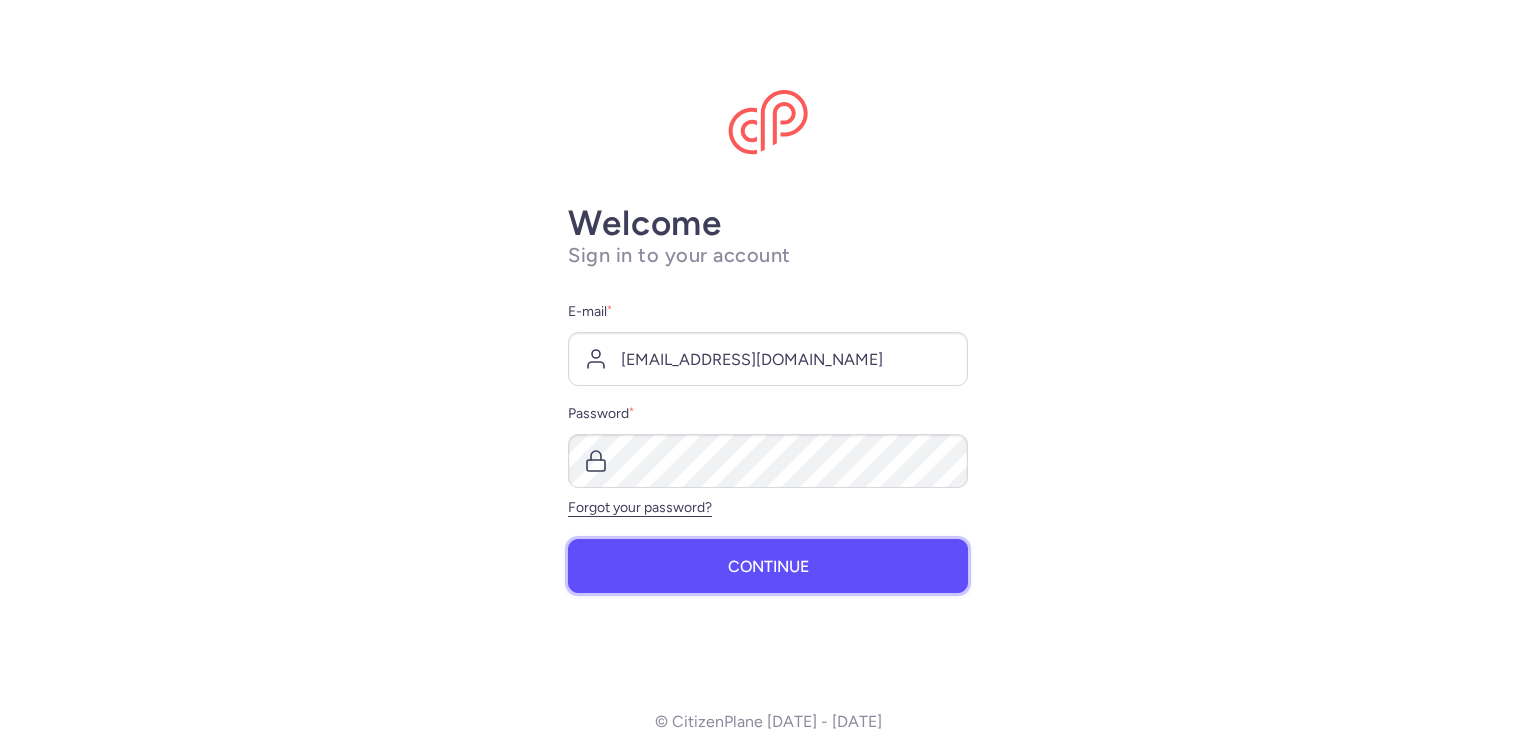 click on "Continue" at bounding box center [768, 567] 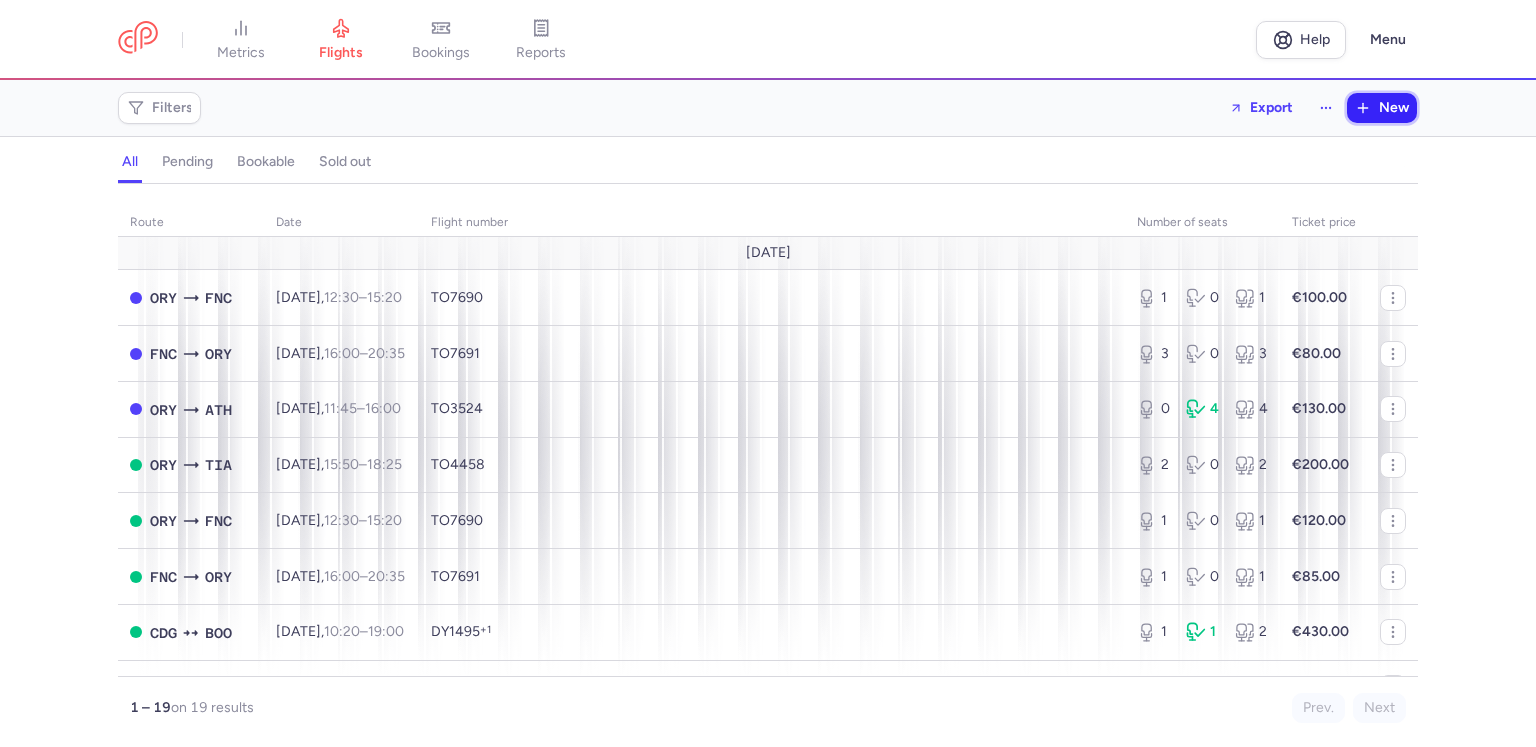 click on "New" at bounding box center (1394, 108) 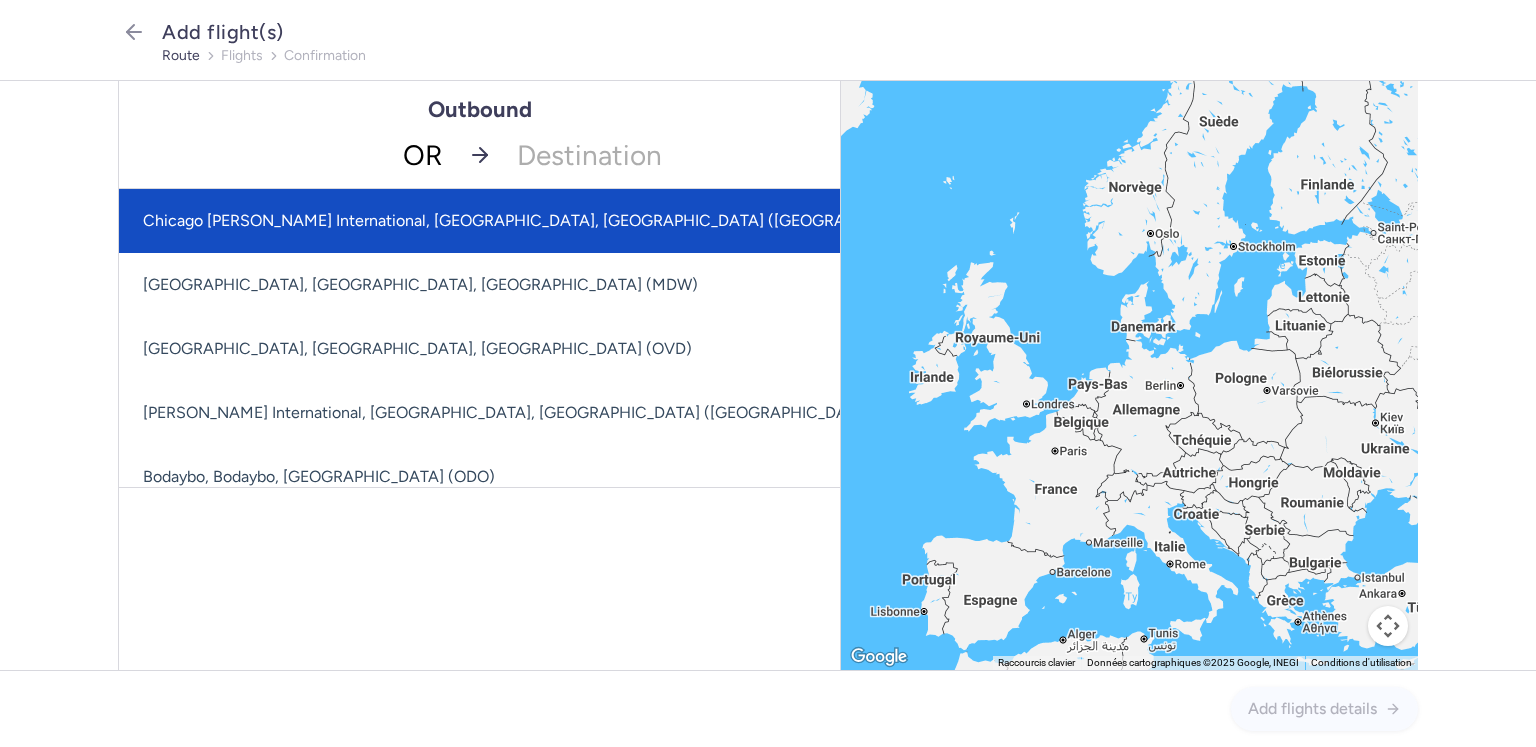 type on "ORY" 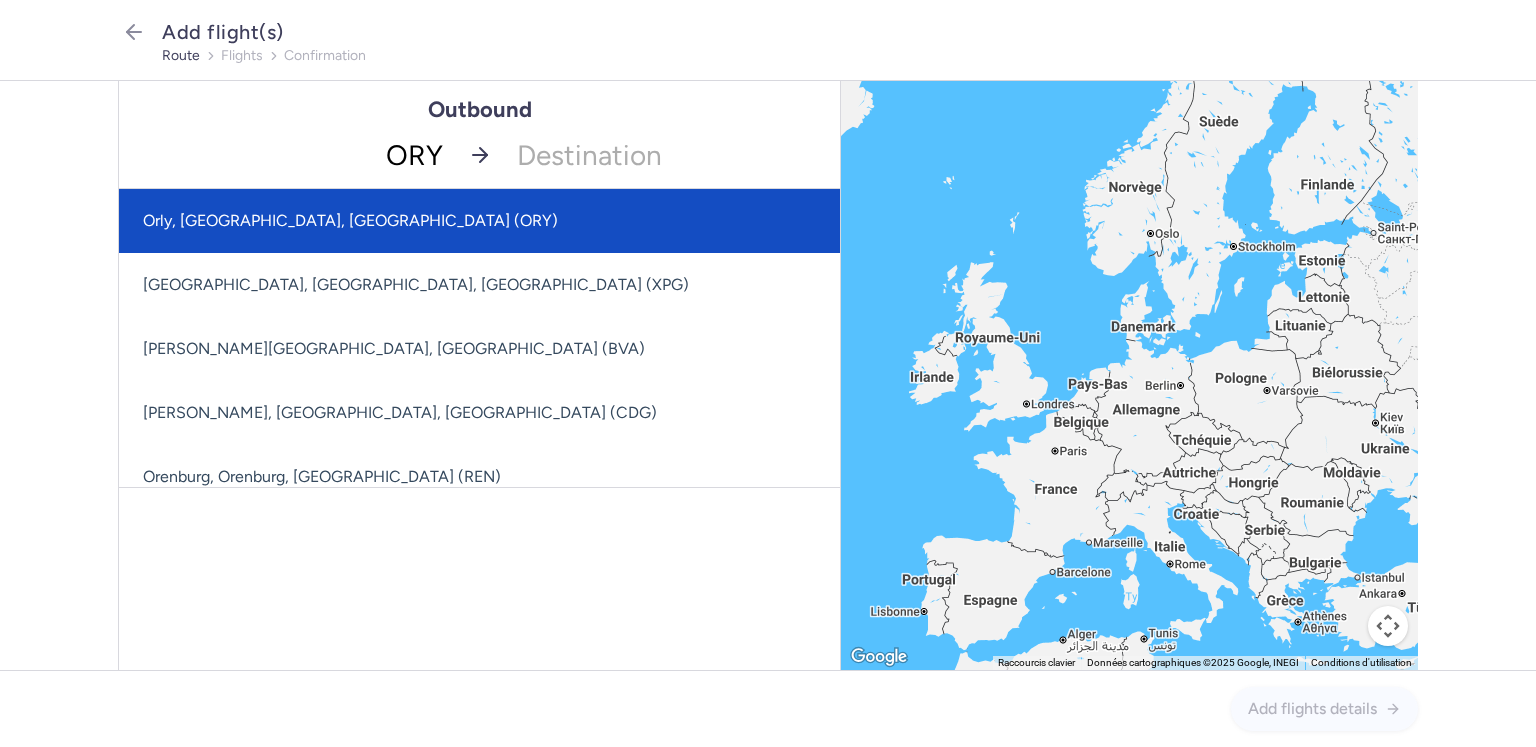click on "Orly, [GEOGRAPHIC_DATA], [GEOGRAPHIC_DATA] (ORY)" at bounding box center [479, 221] 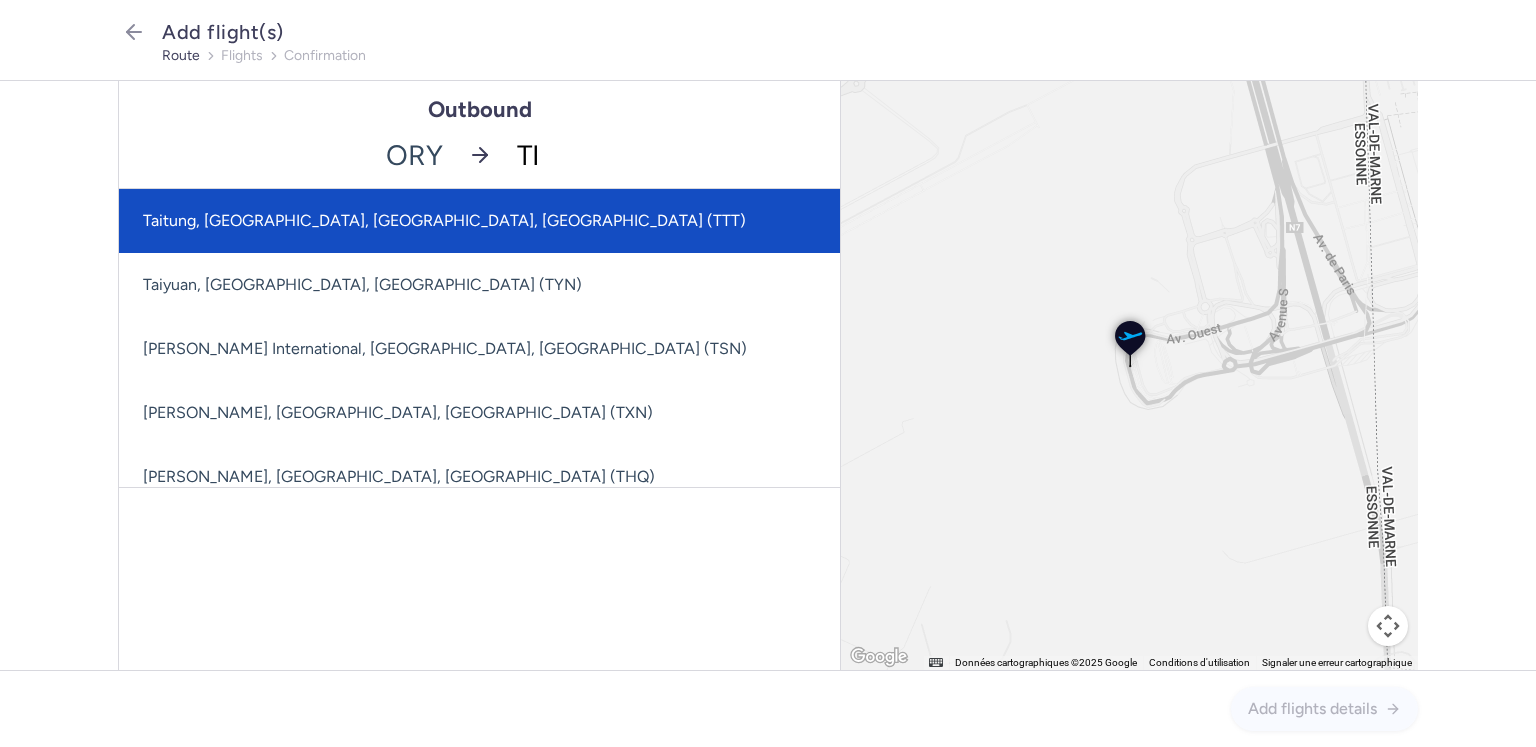 type on "TIA" 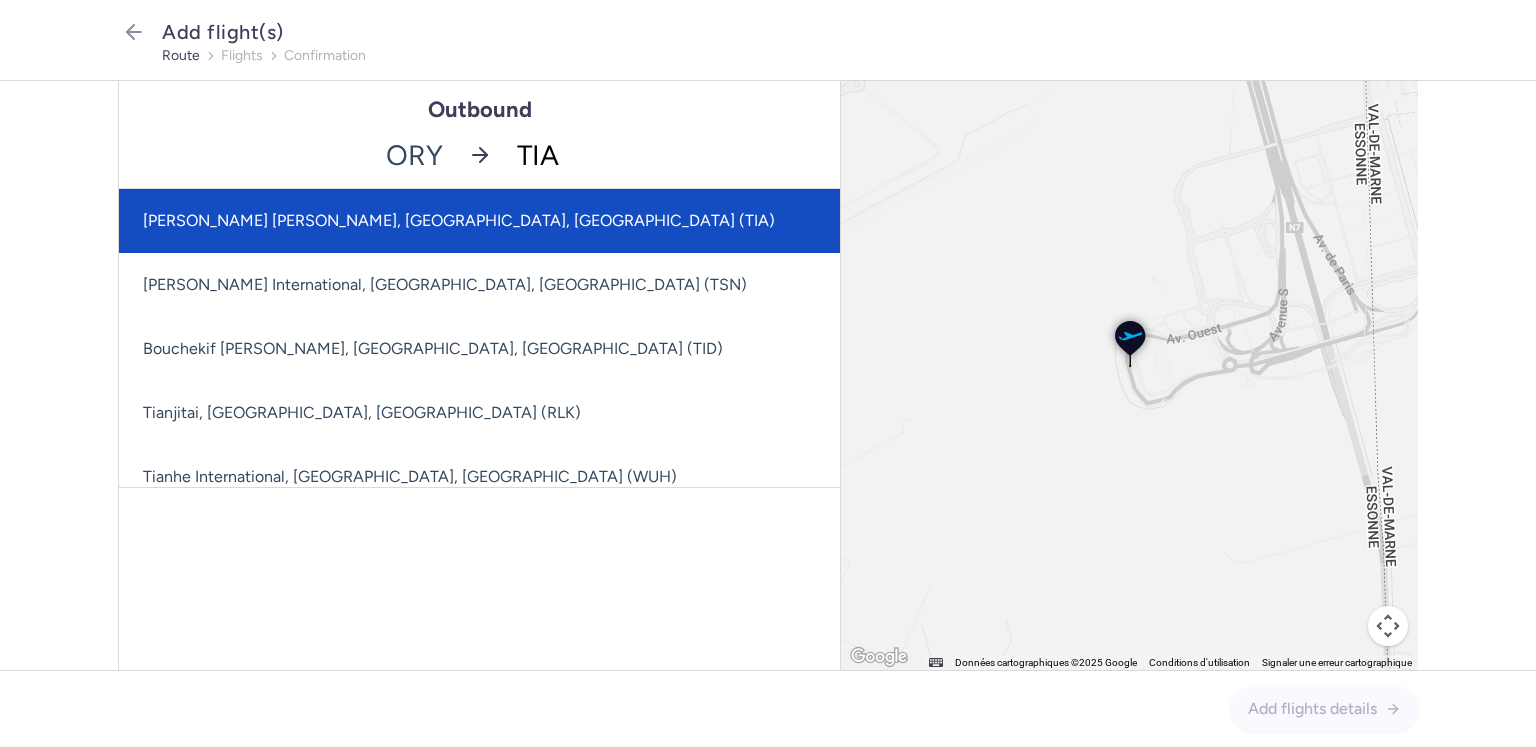 click on "[PERSON_NAME] [PERSON_NAME], [GEOGRAPHIC_DATA], [GEOGRAPHIC_DATA] (TIA)" 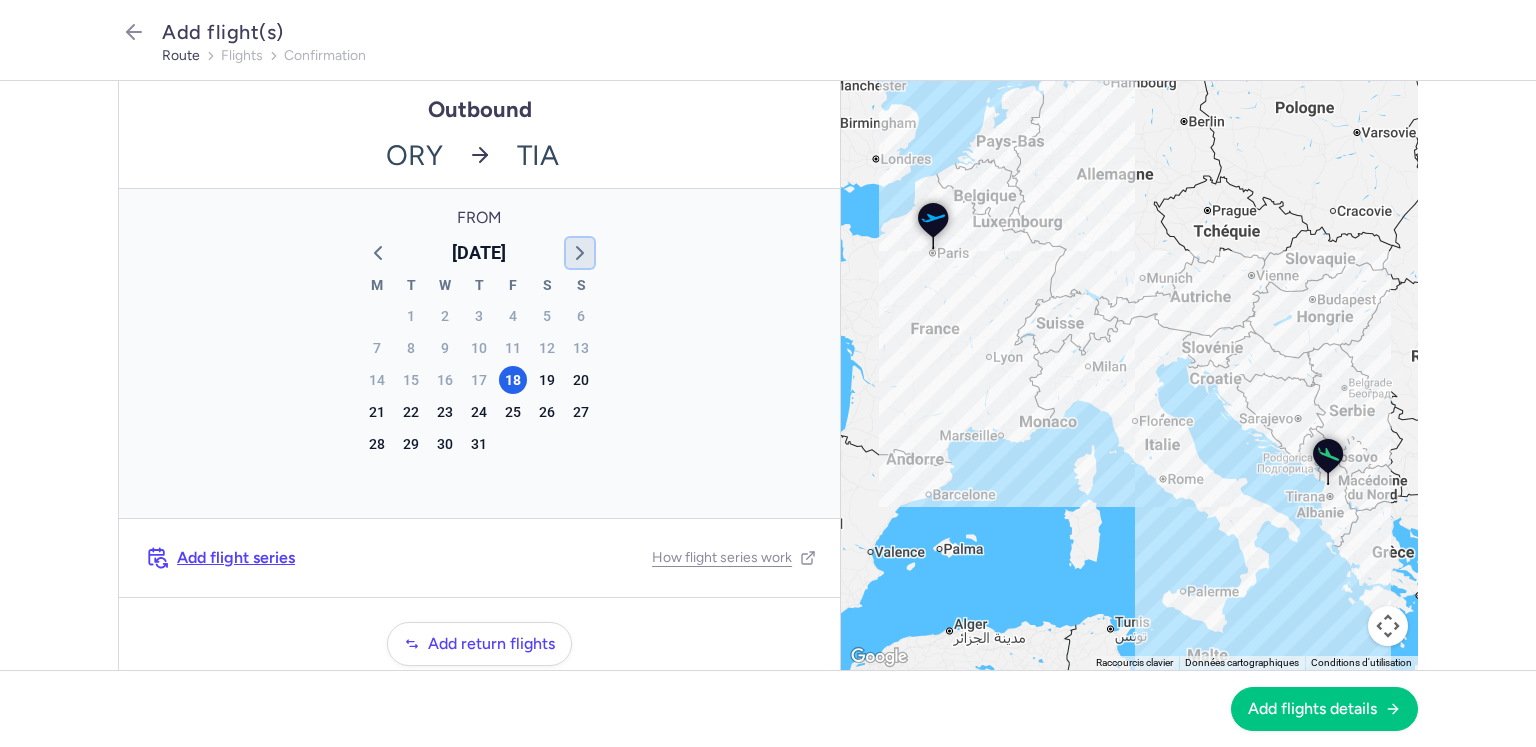 click 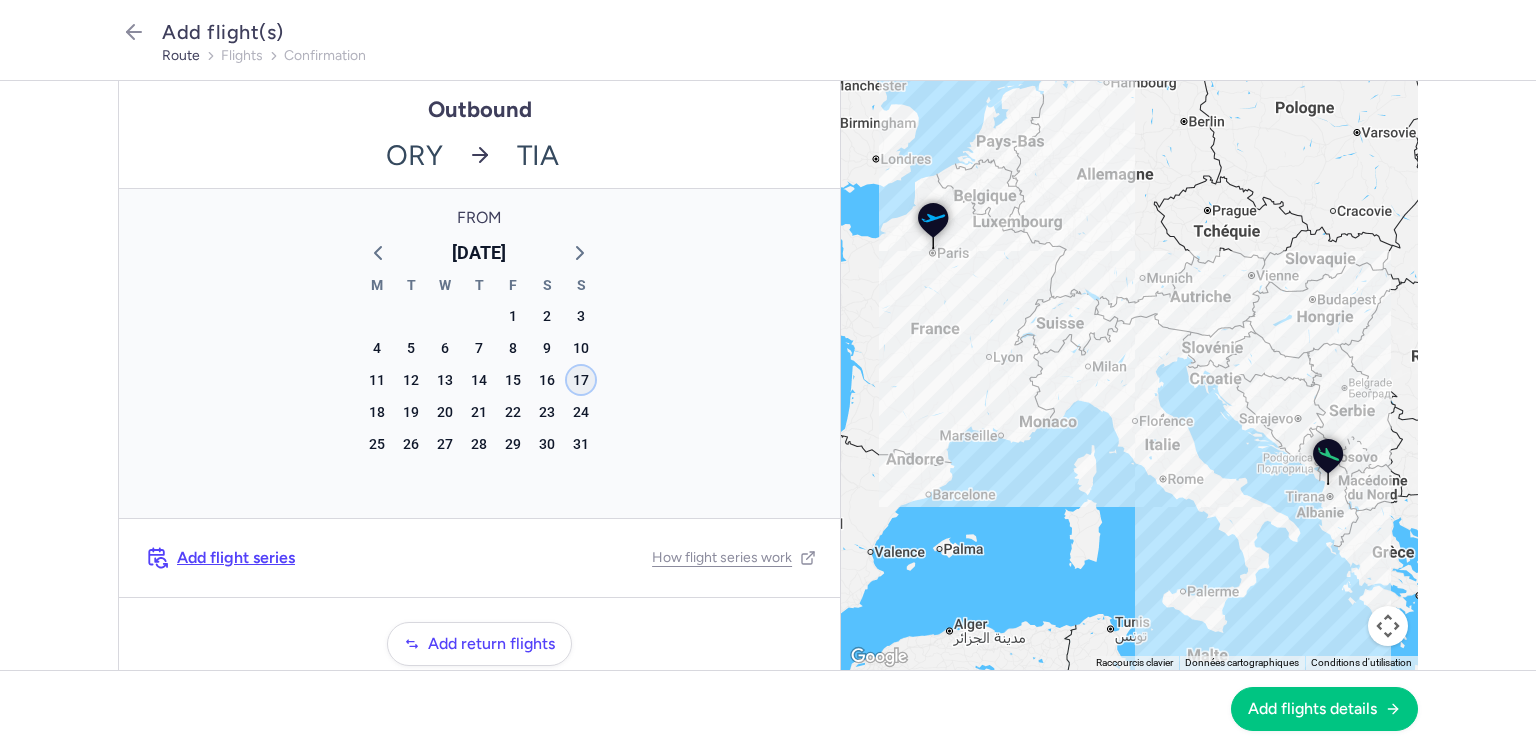 click on "17" 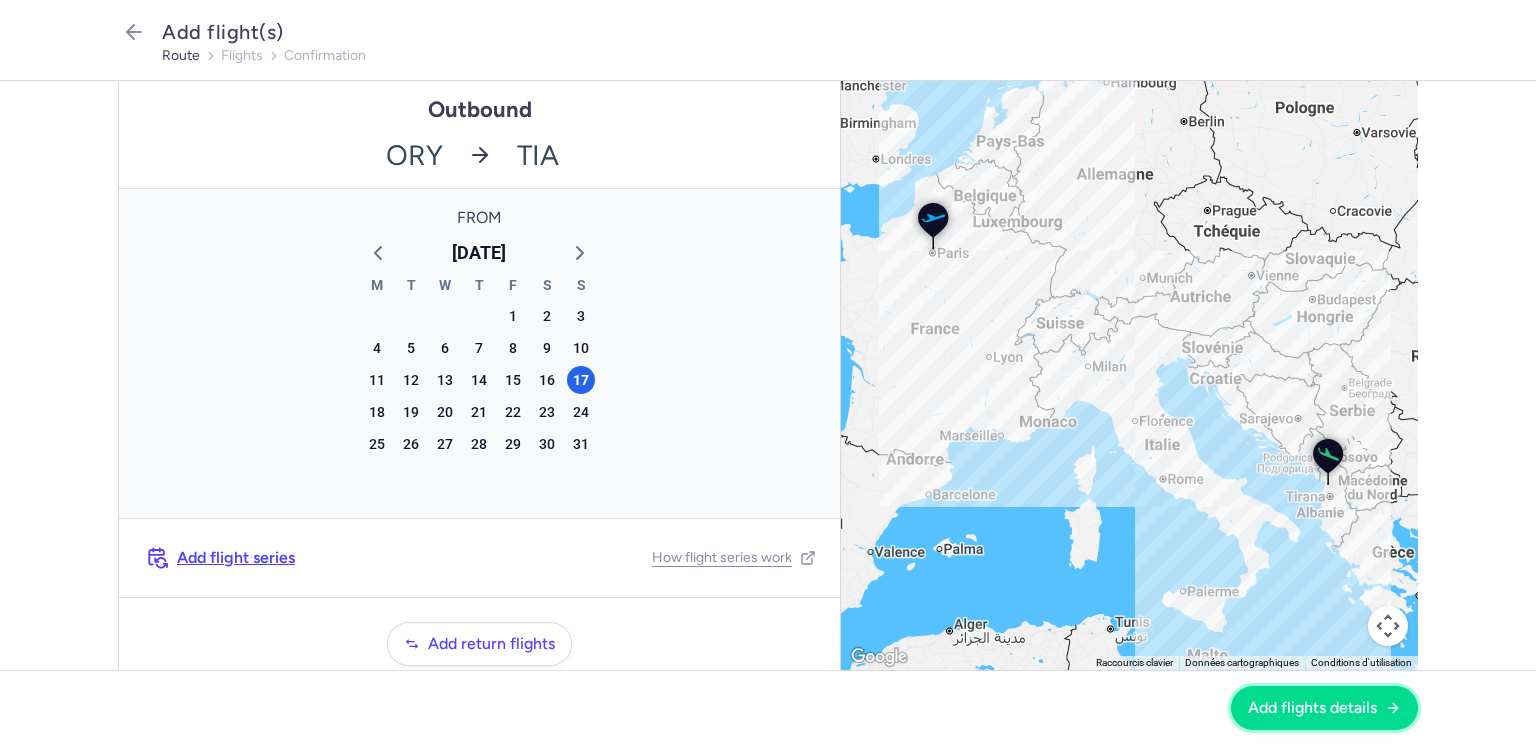 click on "Add flights details" at bounding box center (1312, 708) 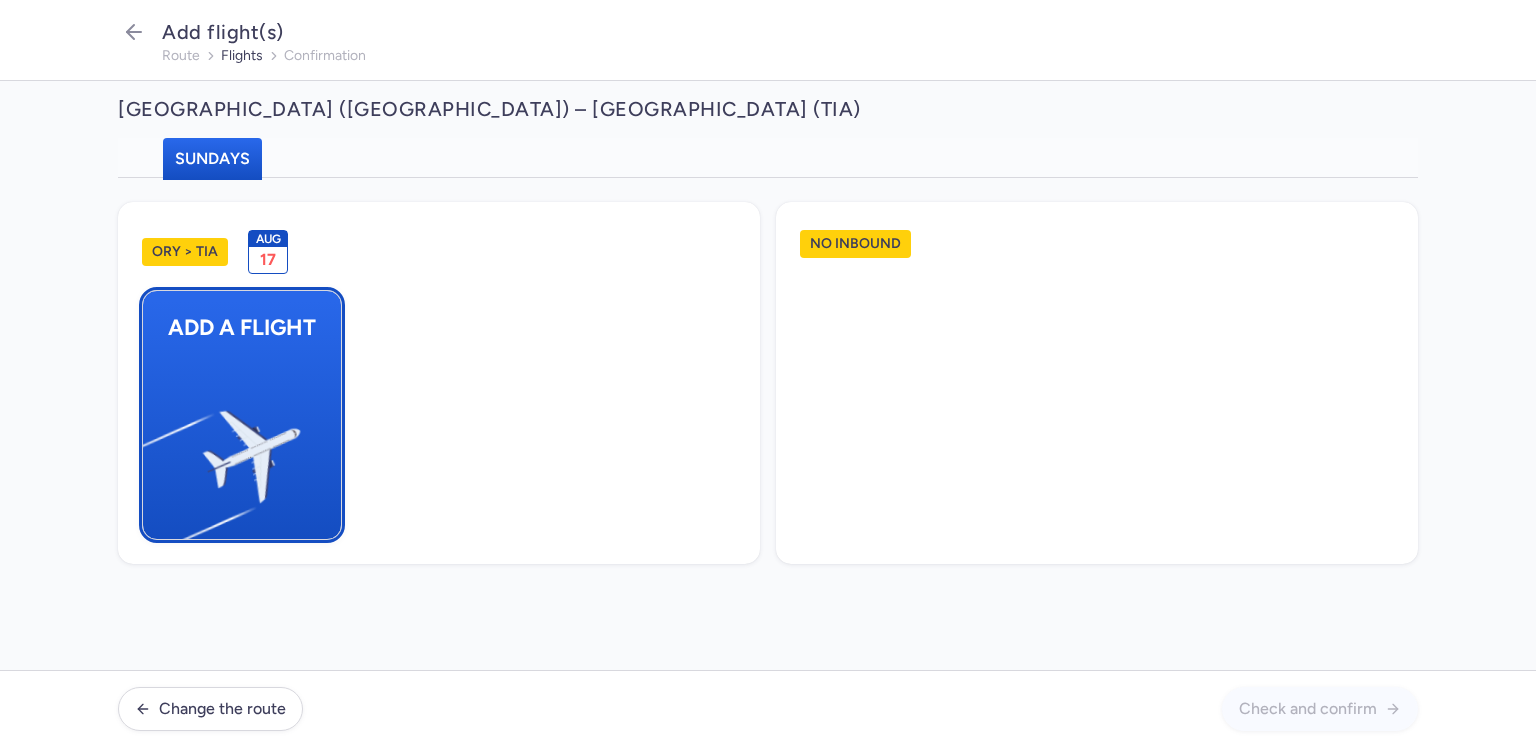 click at bounding box center [153, 448] 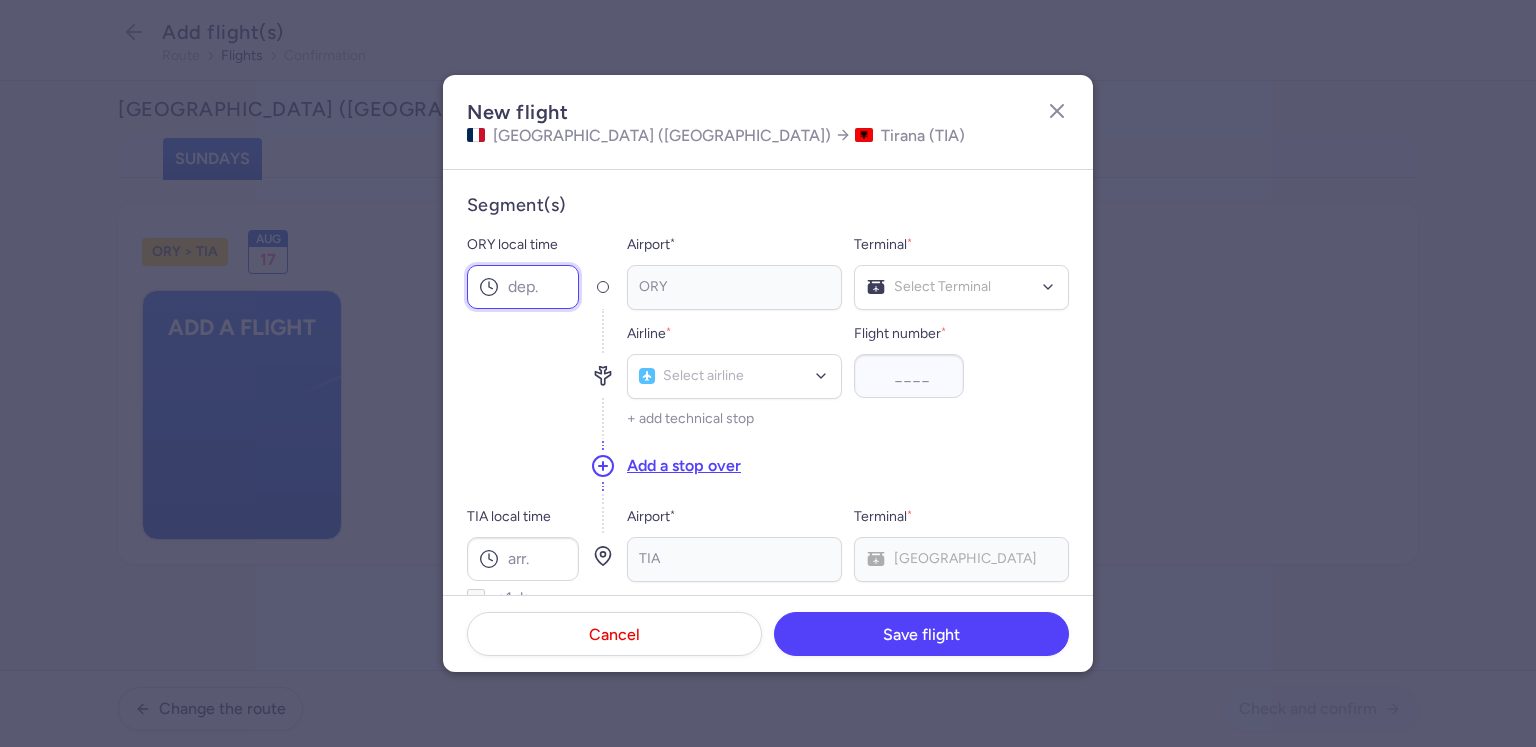 click on "ORY local time" at bounding box center (523, 287) 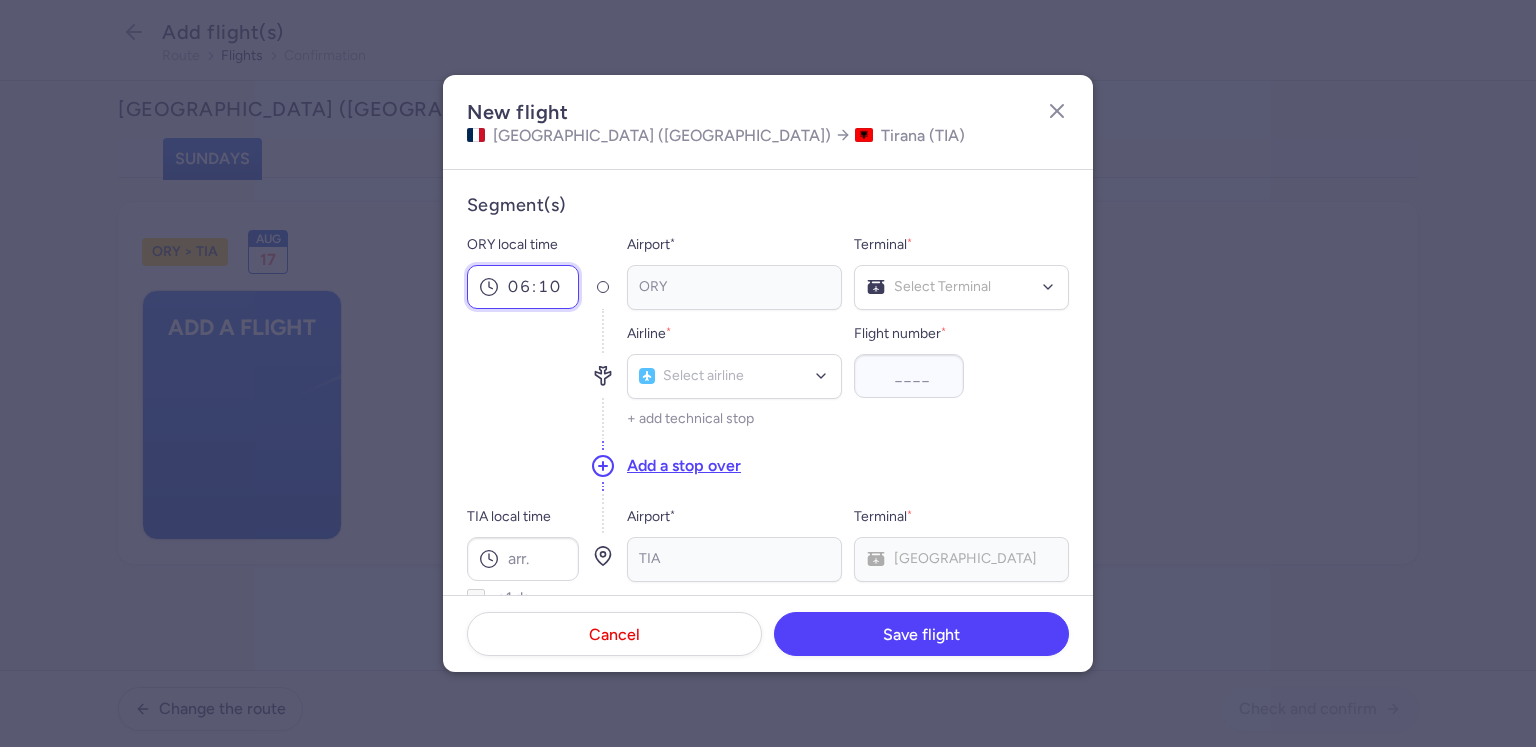 type on "06:10" 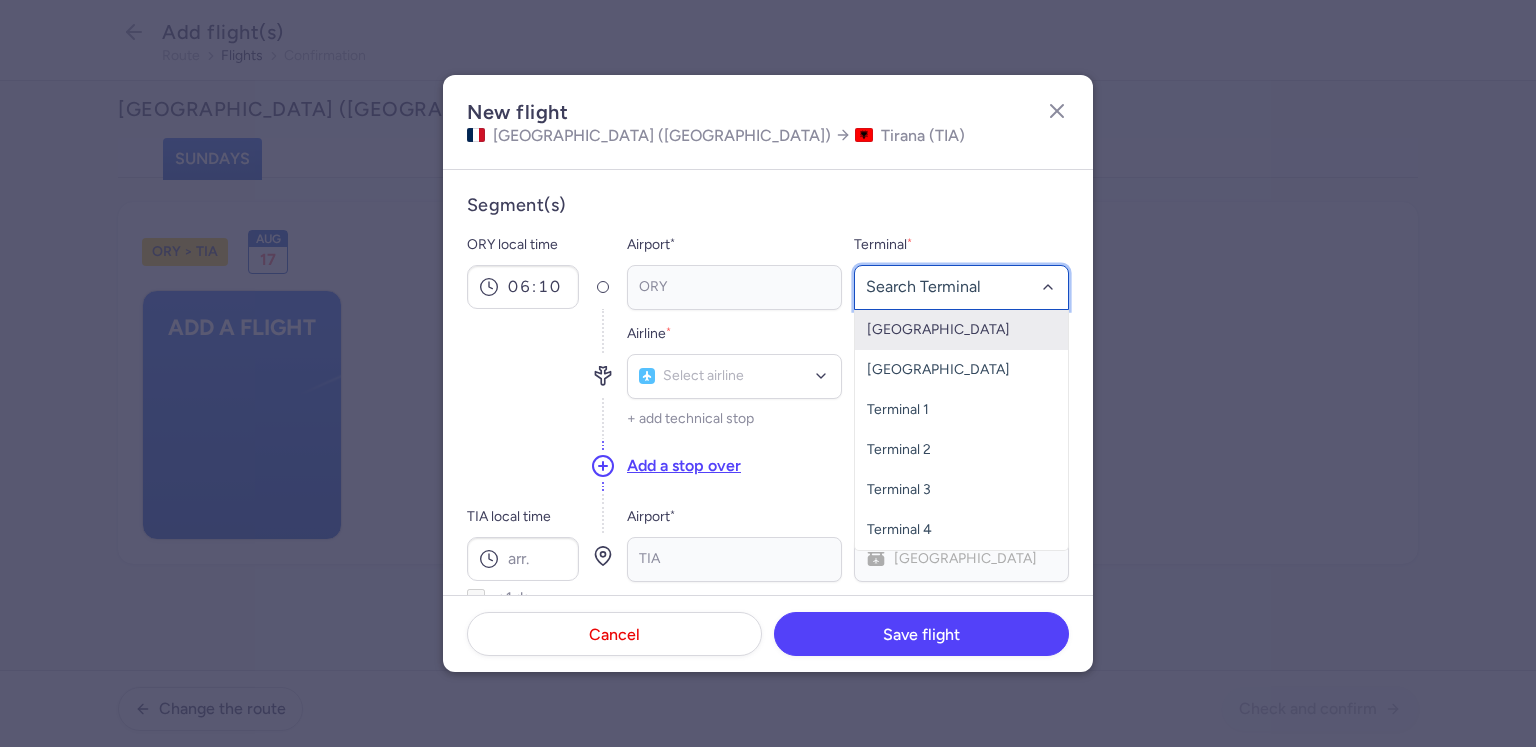 click 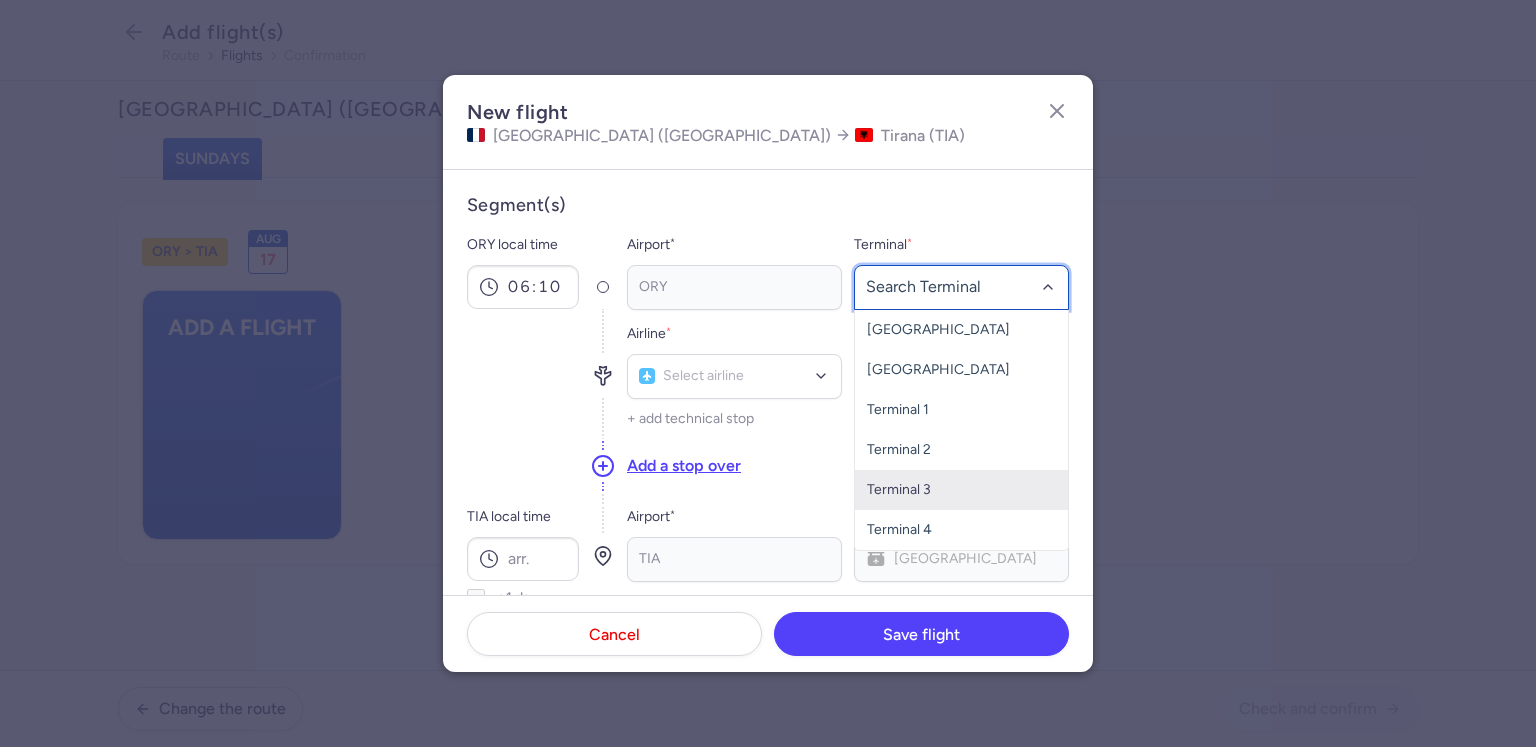 click on "Terminal 3" at bounding box center (961, 490) 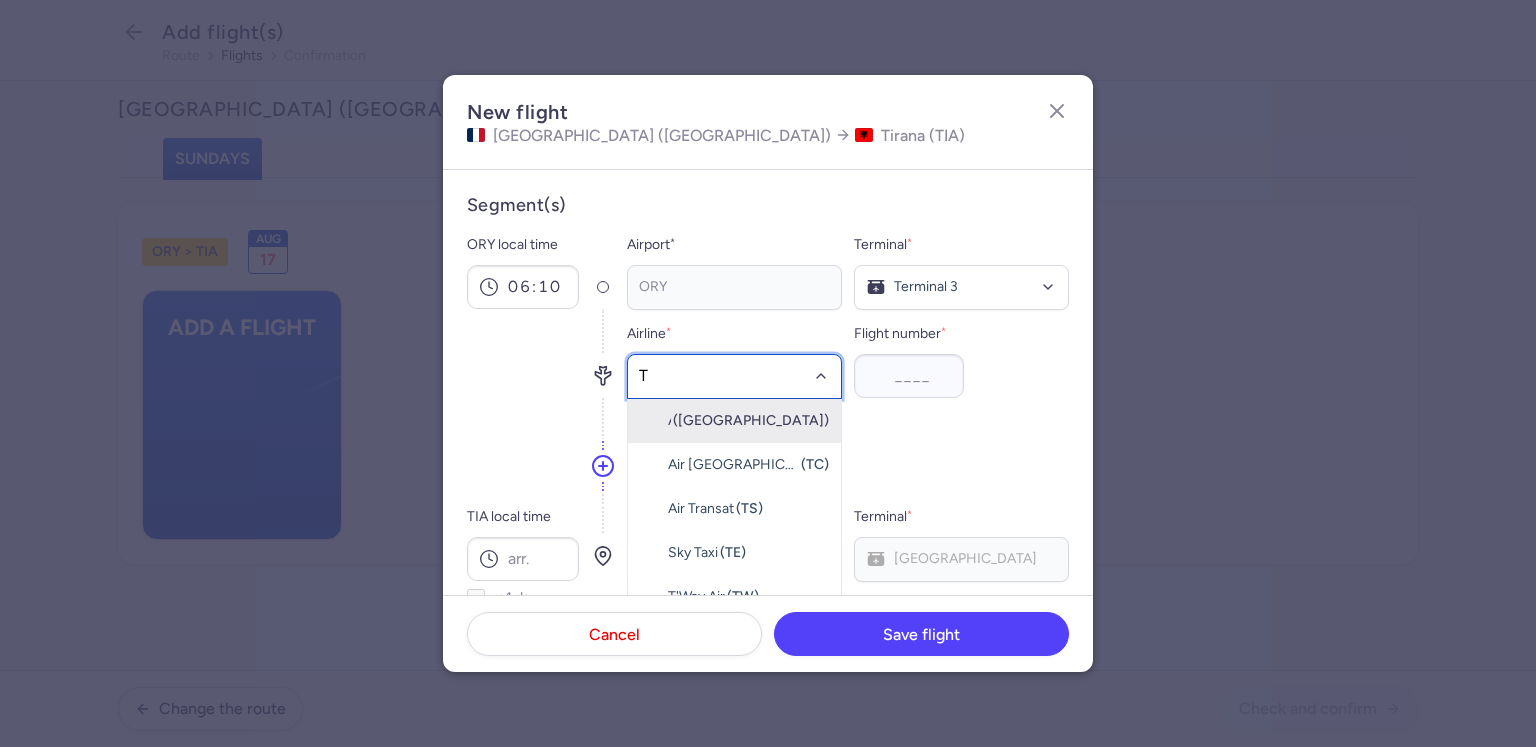 type on "TO" 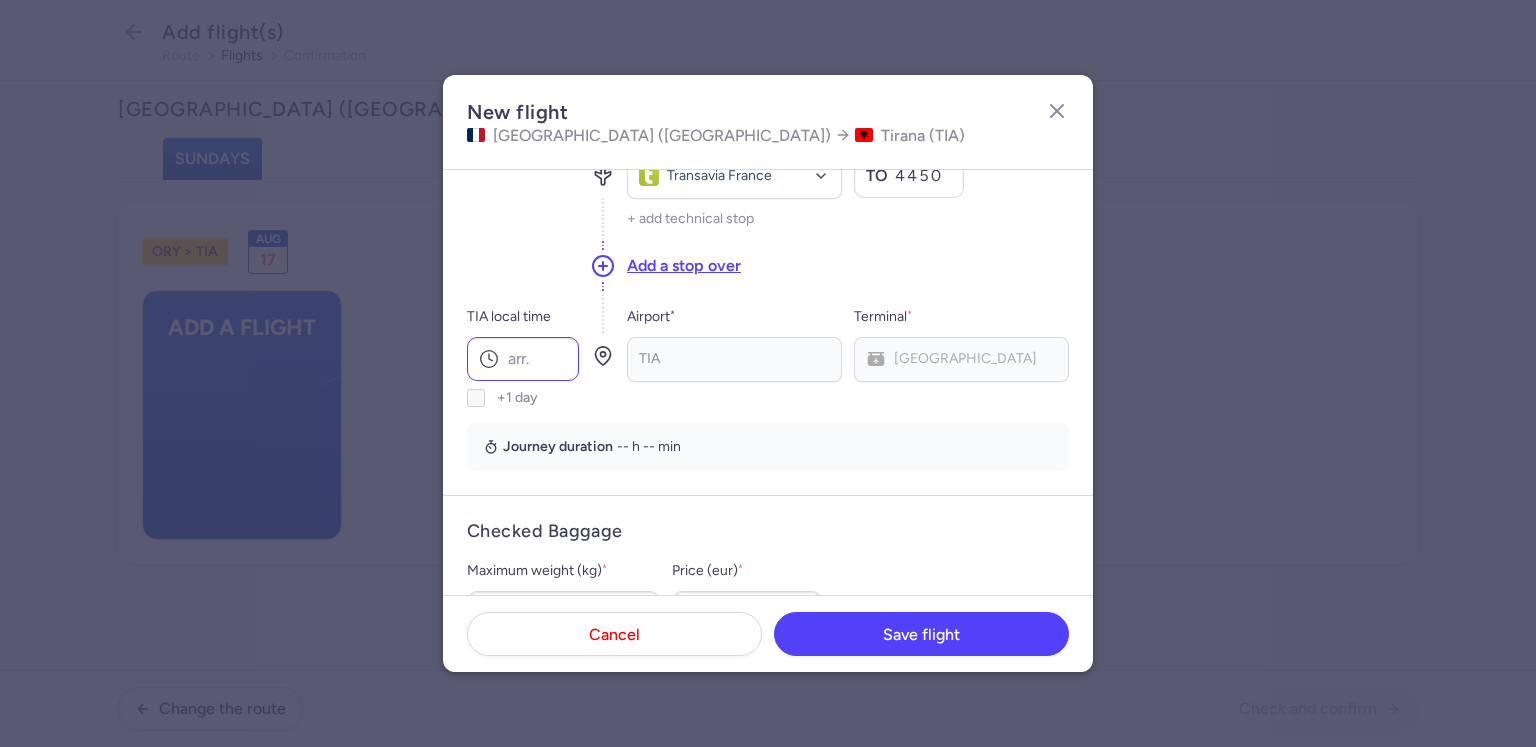 type on "4450" 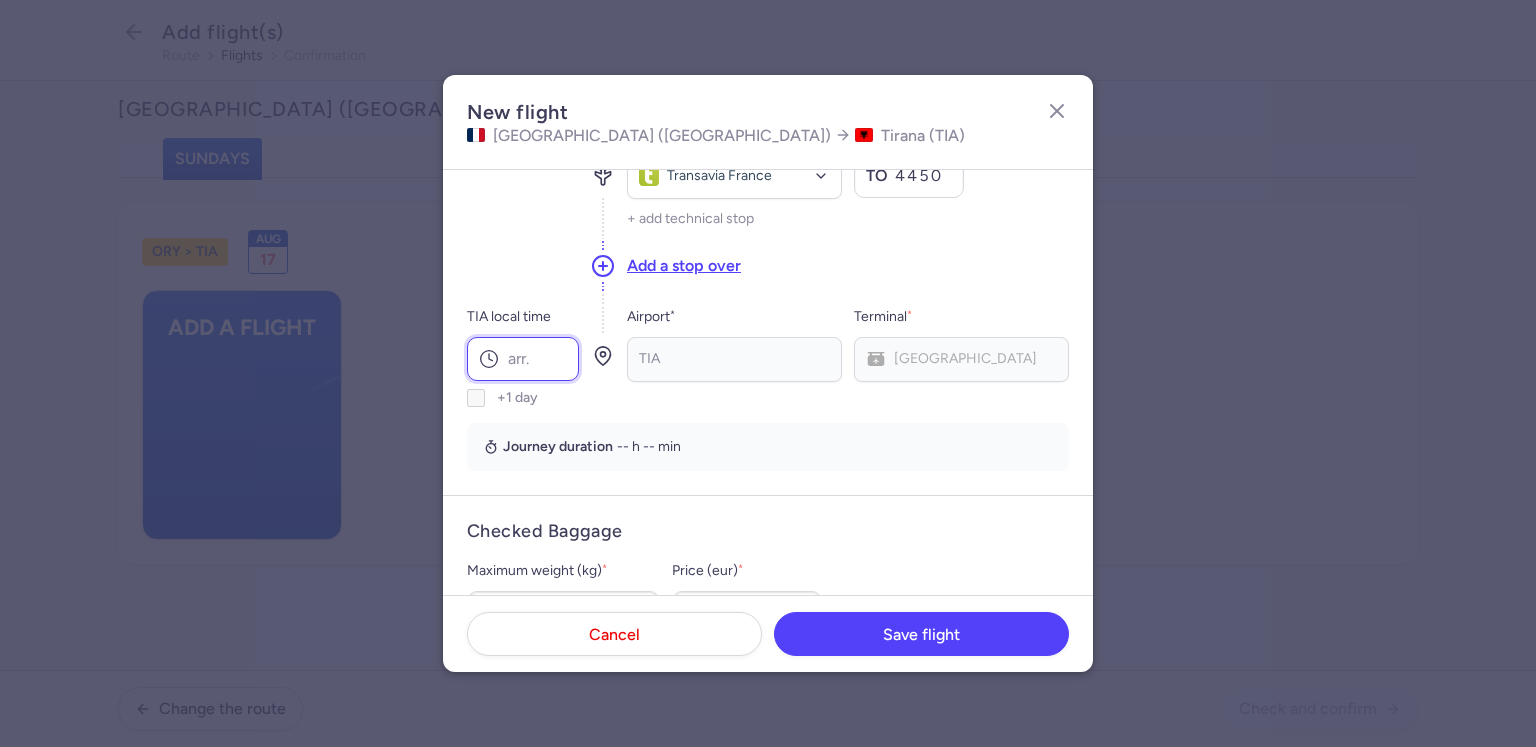 click on "TIA local time" at bounding box center (523, 359) 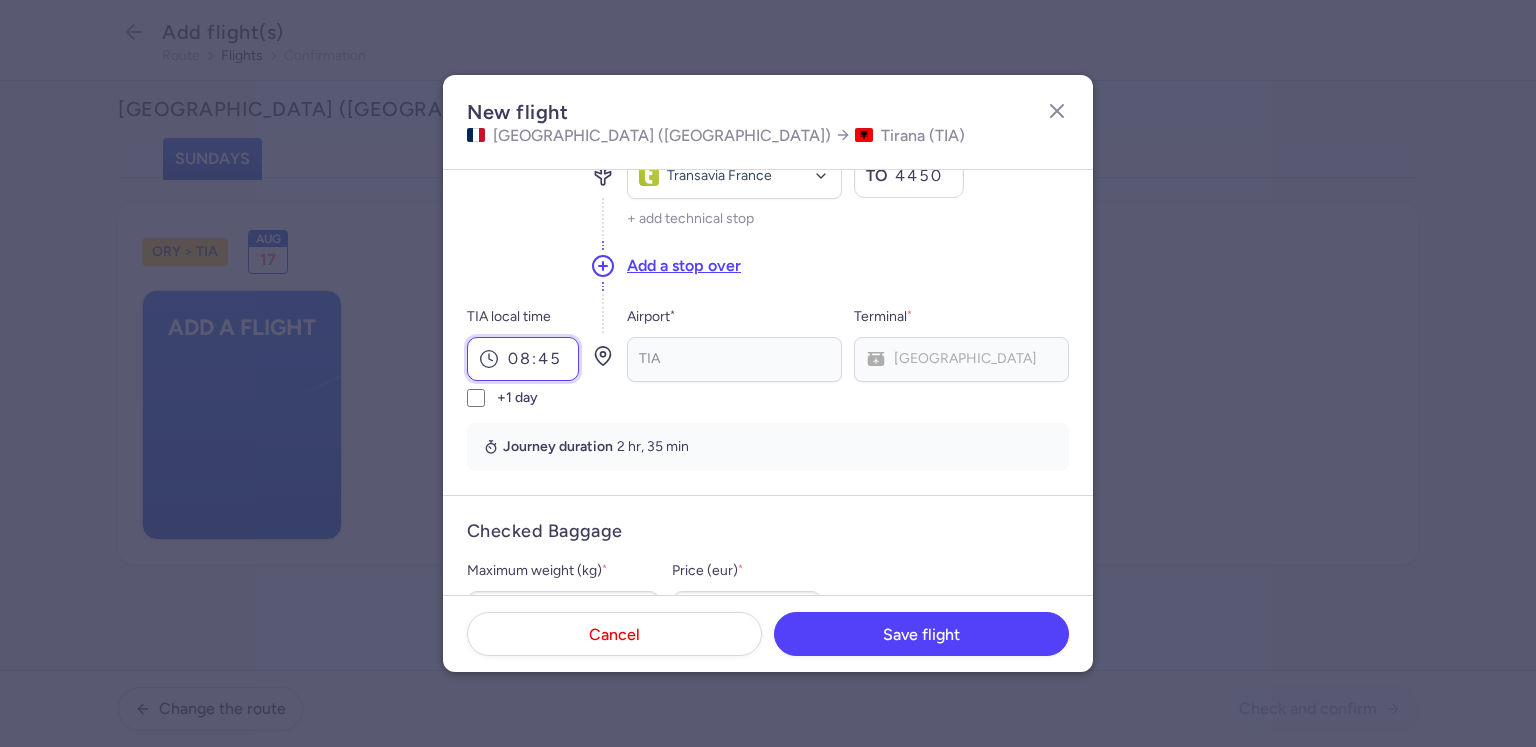 scroll, scrollTop: 400, scrollLeft: 0, axis: vertical 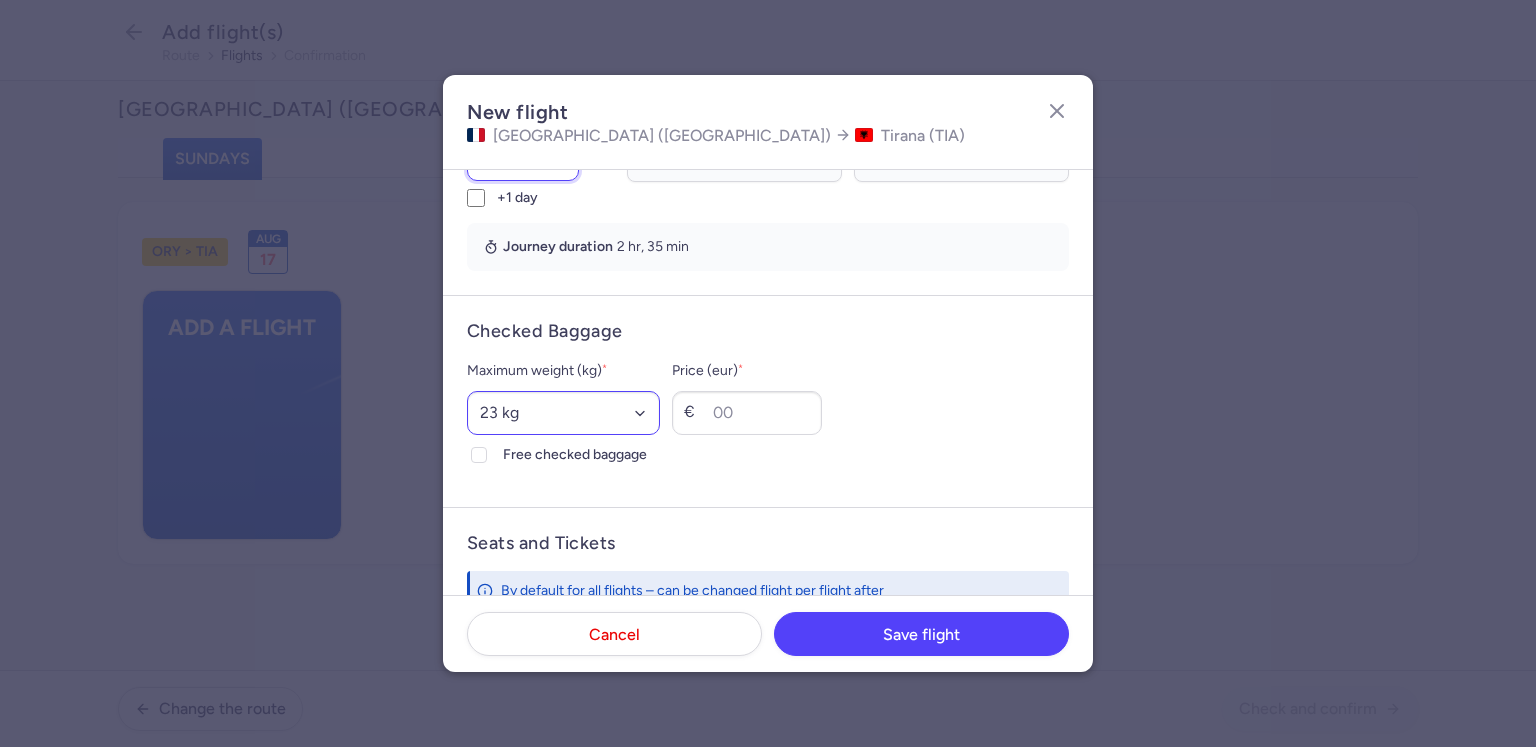 type on "08:45" 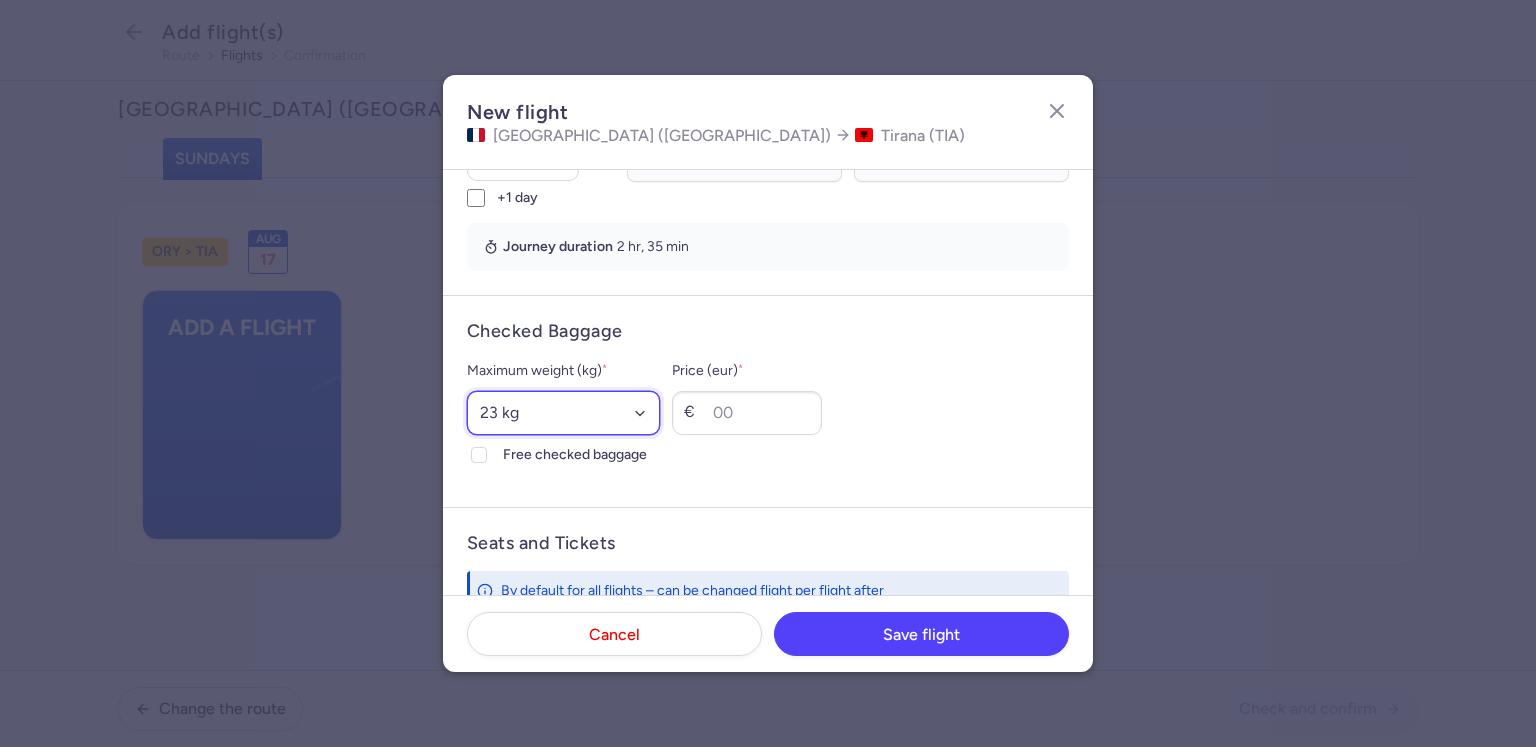 click on "Select an option 15 kg 16 kg 17 kg 18 kg 19 kg 20 kg 21 kg 22 kg 23 kg 24 kg 25 kg 26 kg 27 kg 28 kg 29 kg 30 kg 31 kg 32 kg 33 kg 34 kg 35 kg" at bounding box center [563, 413] 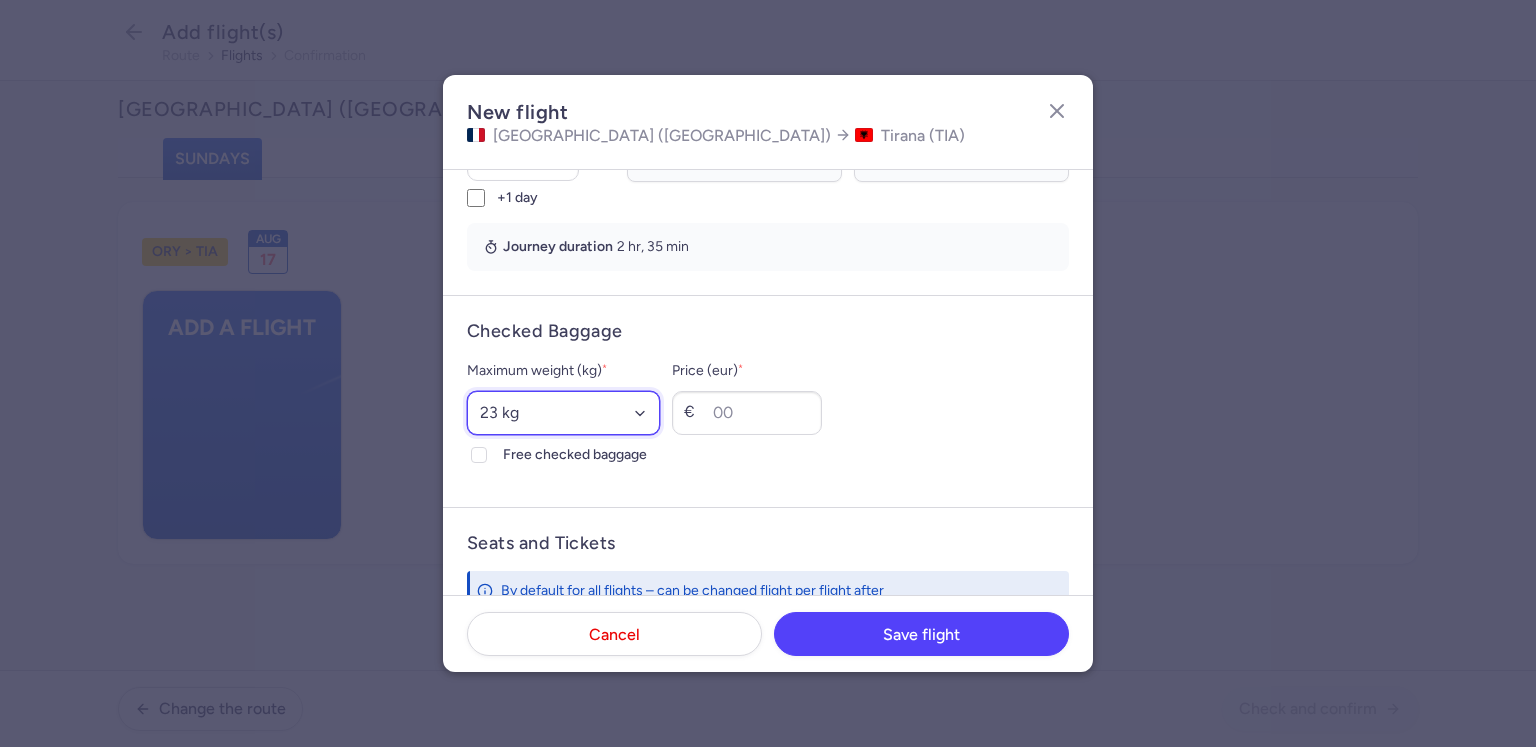select on "20" 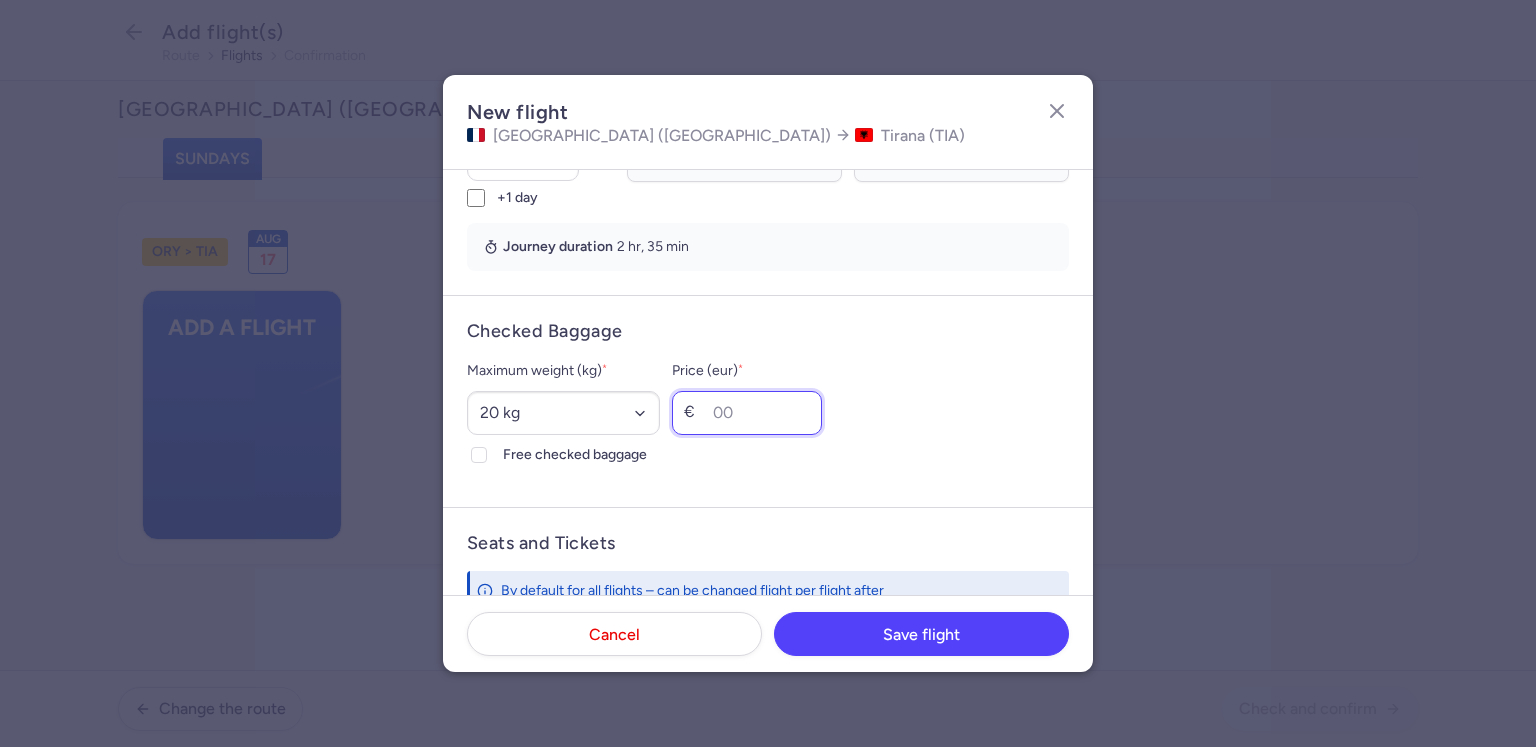 click on "Price (eur)  *" at bounding box center (747, 413) 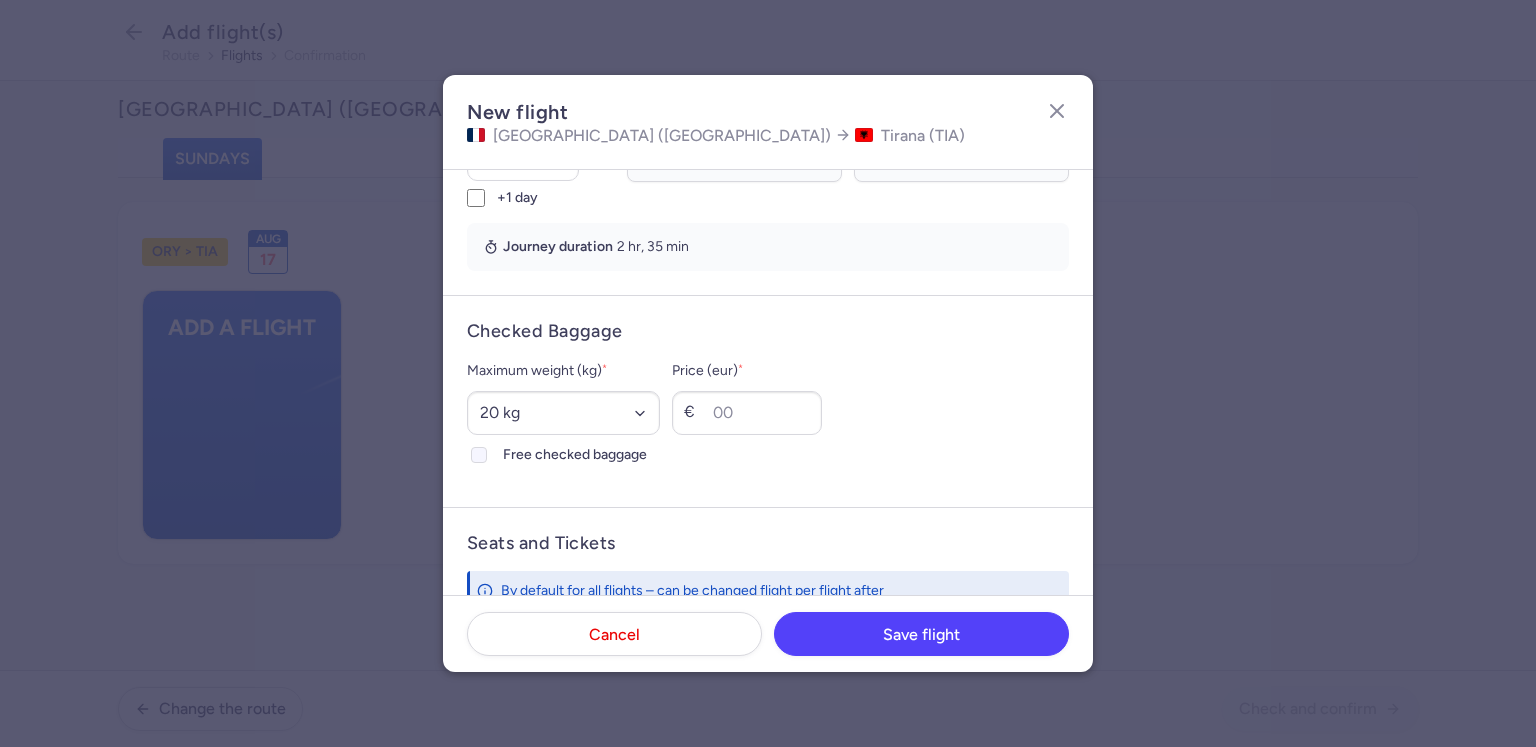 click 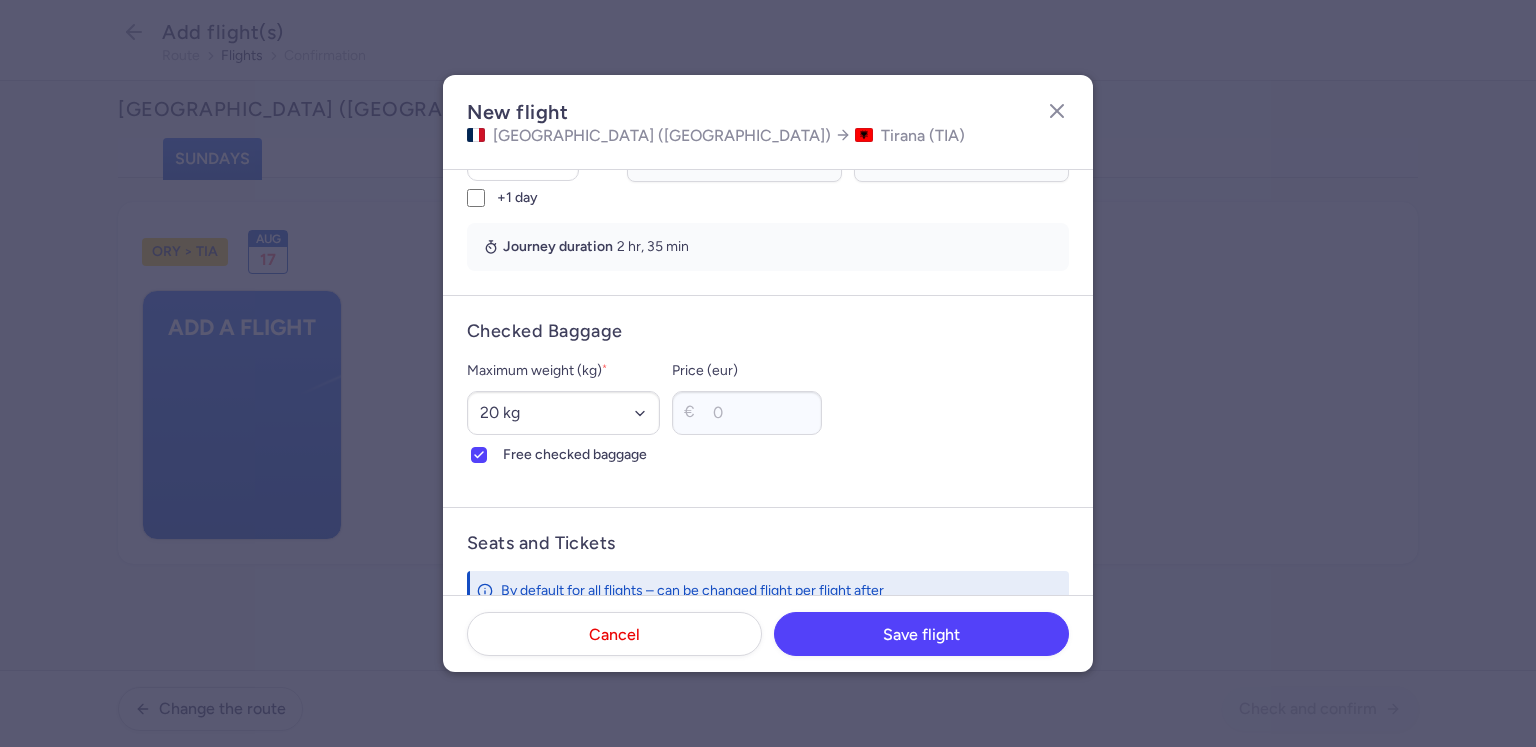 scroll, scrollTop: 700, scrollLeft: 0, axis: vertical 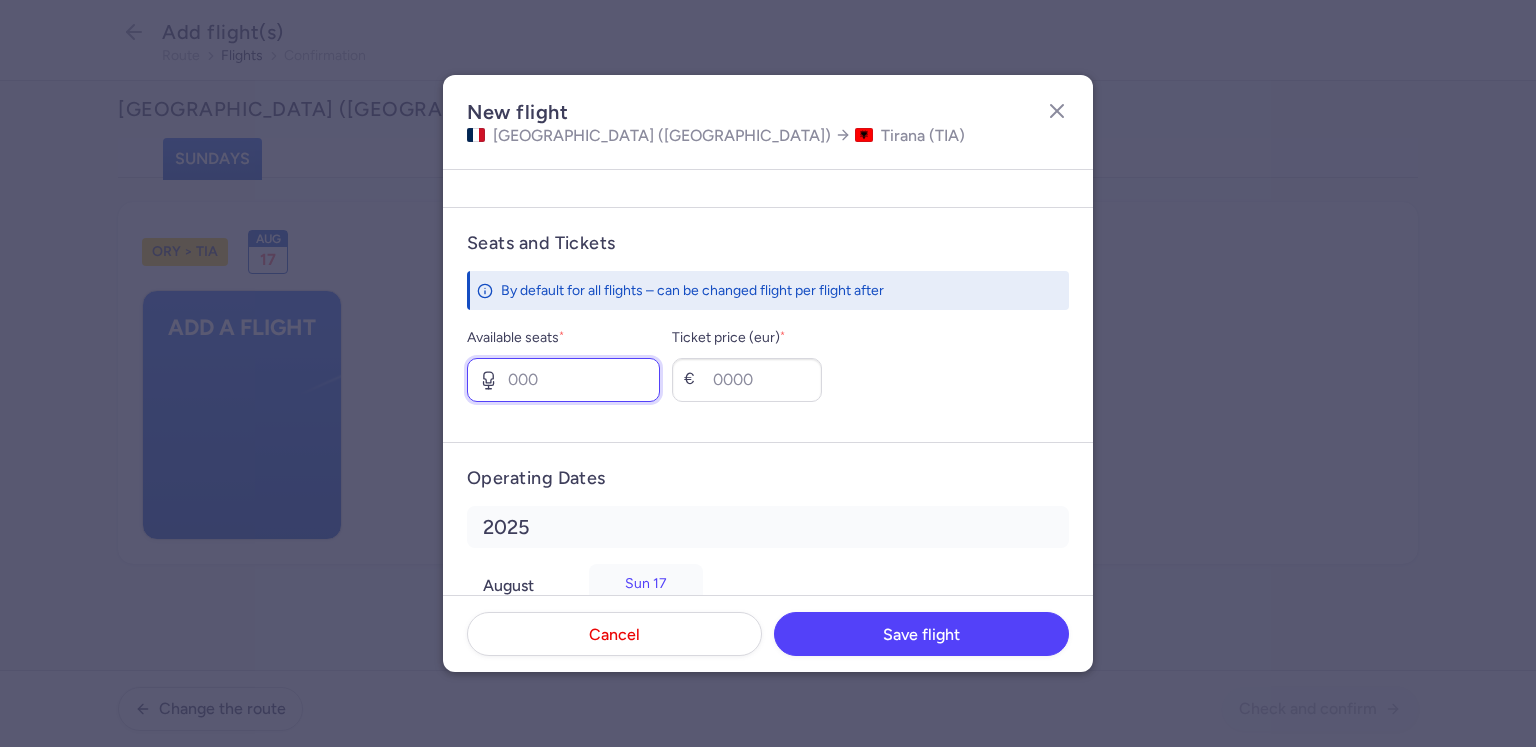 click on "Available seats  *" at bounding box center [563, 380] 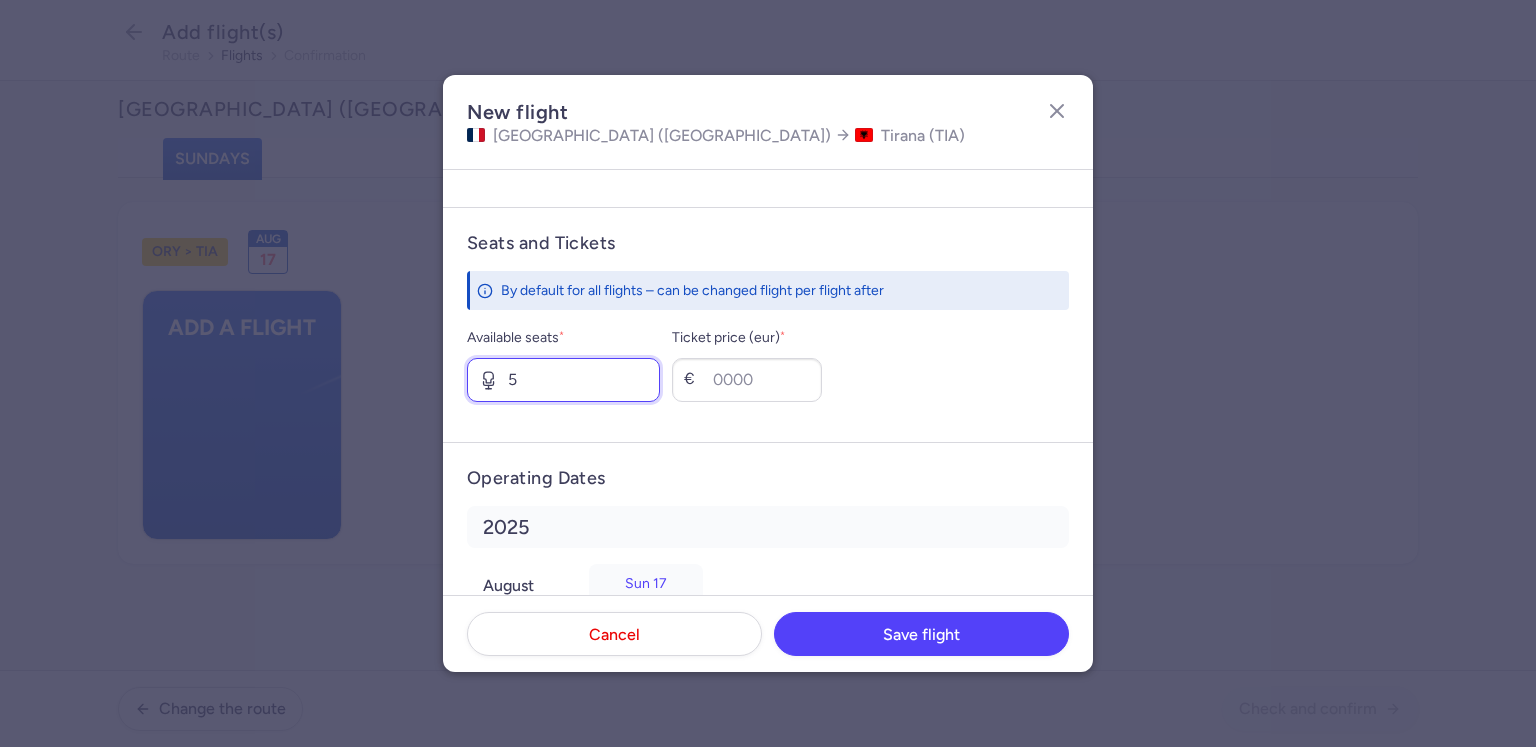 type on "5" 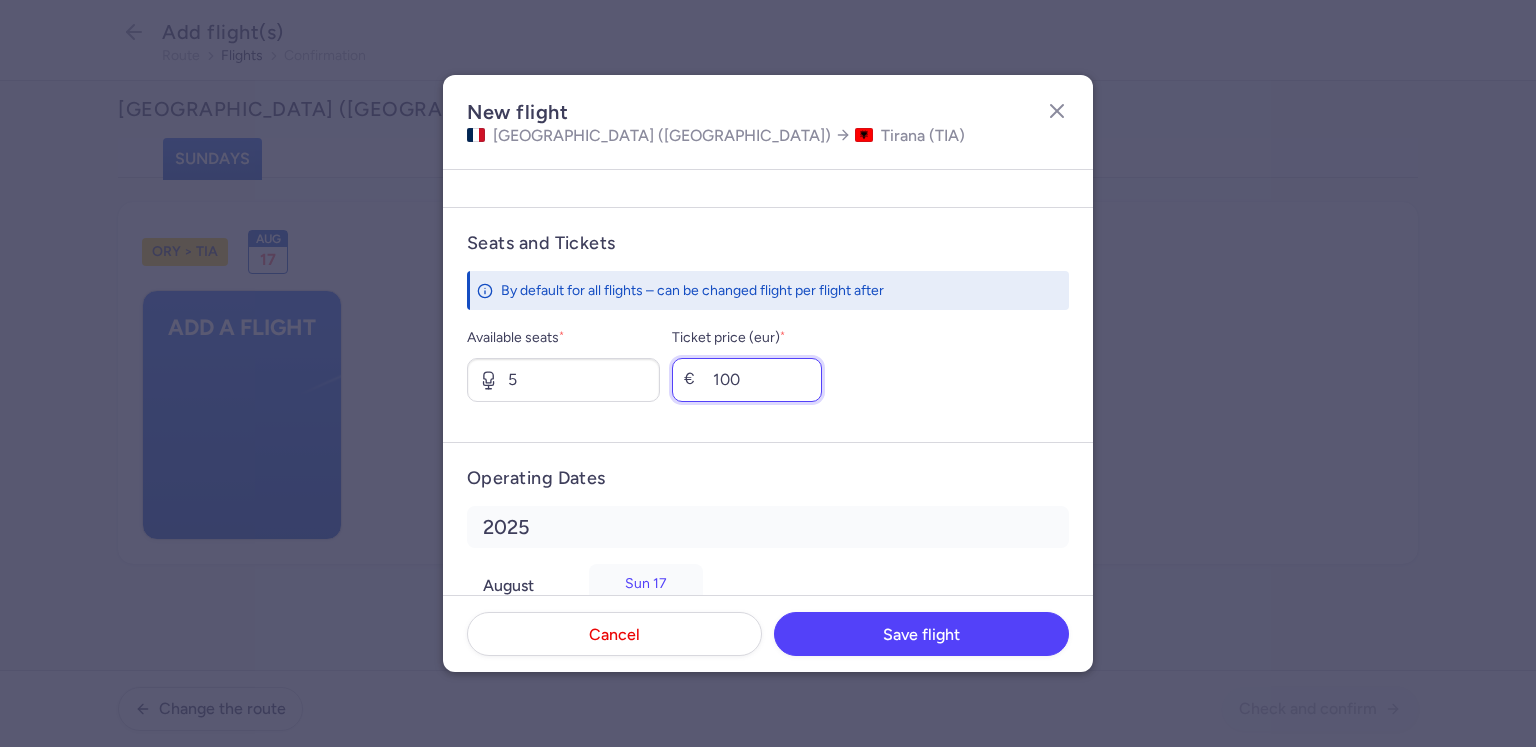 scroll, scrollTop: 772, scrollLeft: 0, axis: vertical 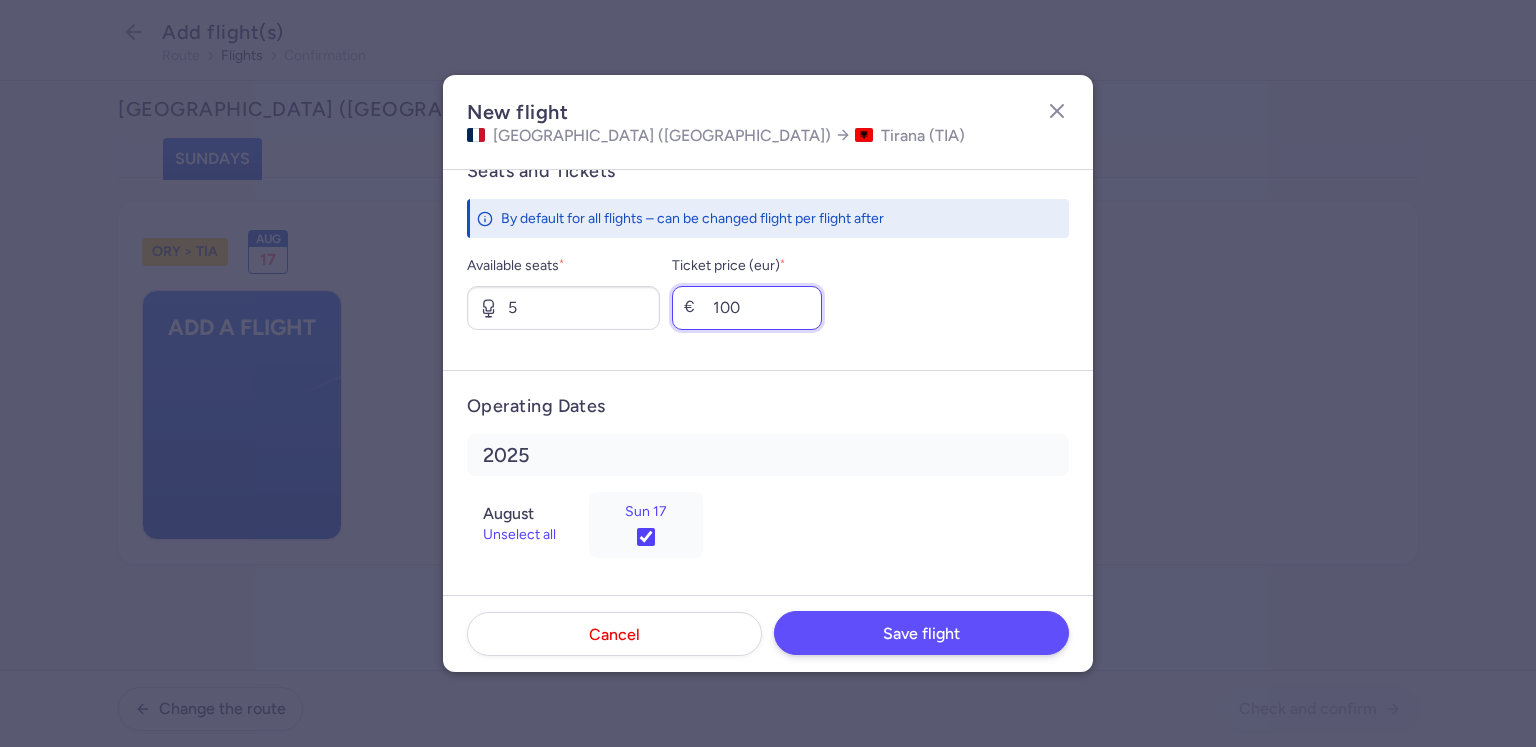 type on "100" 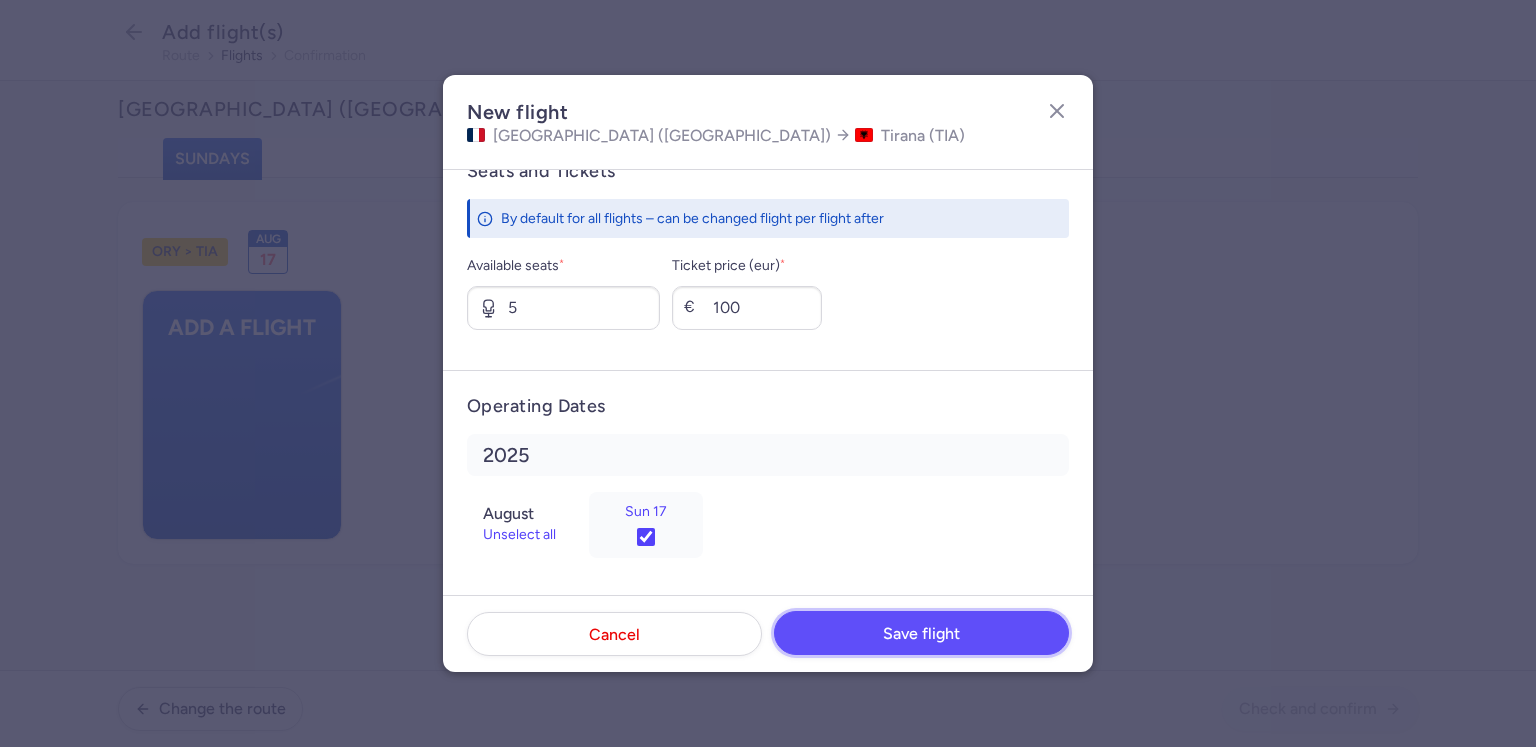 click on "Save flight" at bounding box center [921, 634] 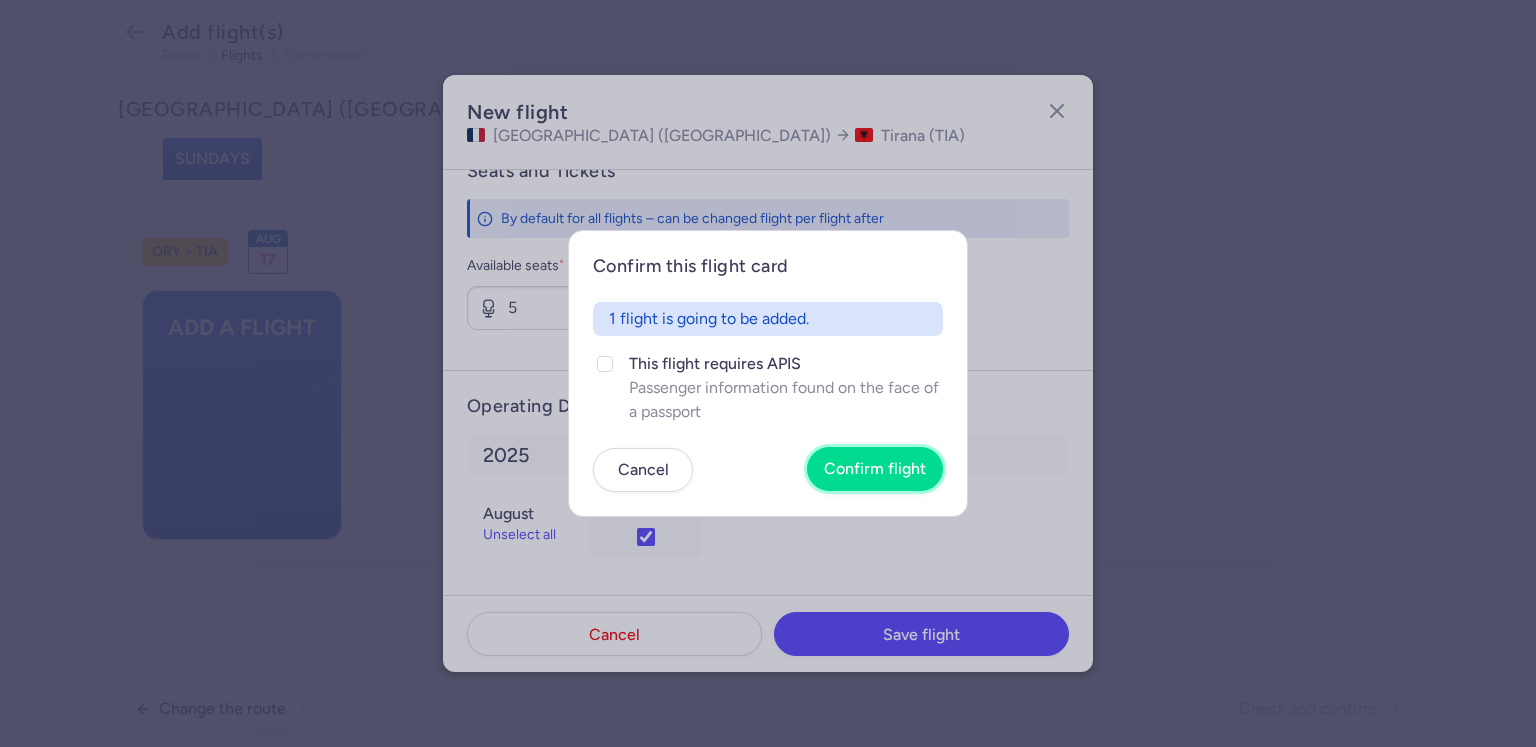 click on "Confirm flight" at bounding box center [875, 469] 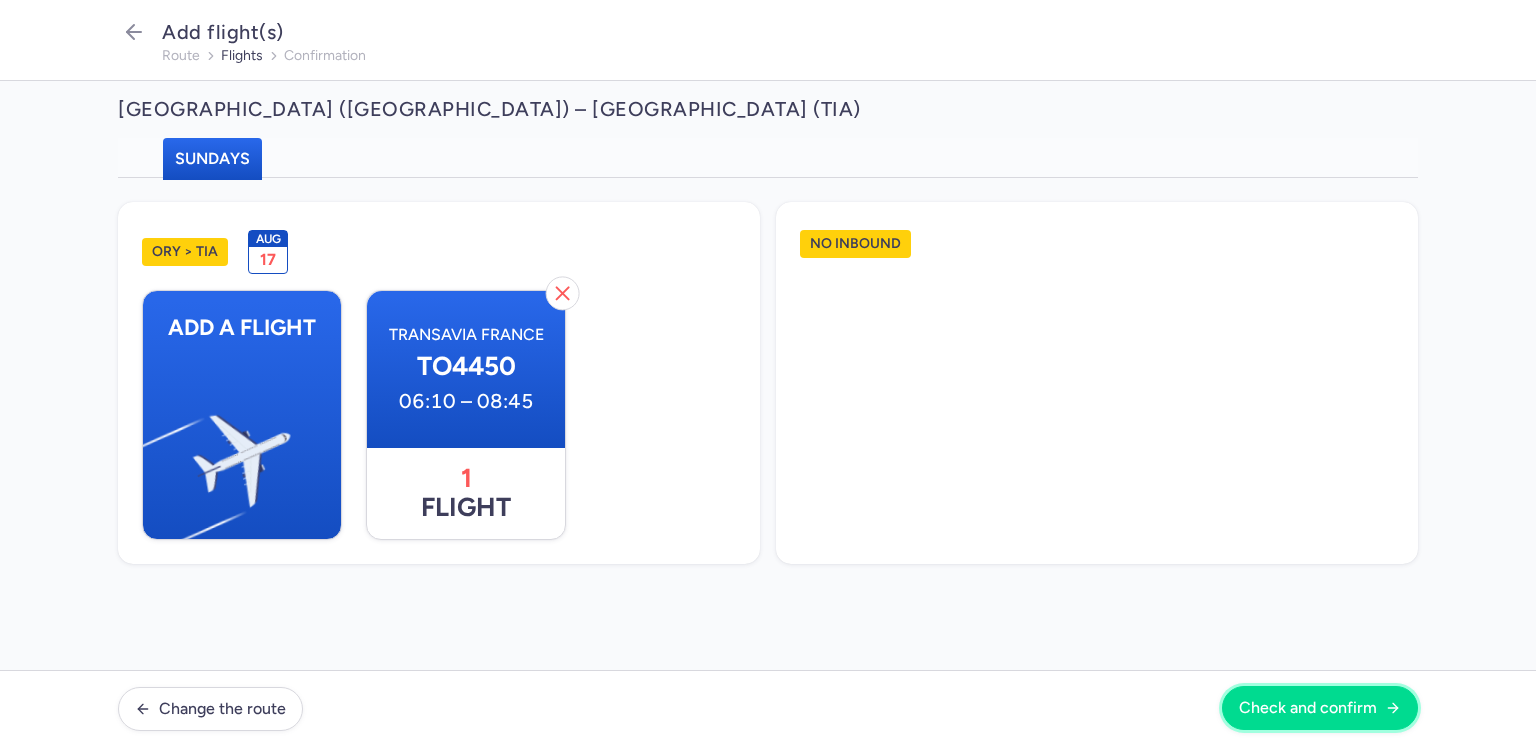 click on "Check and confirm" at bounding box center [1308, 708] 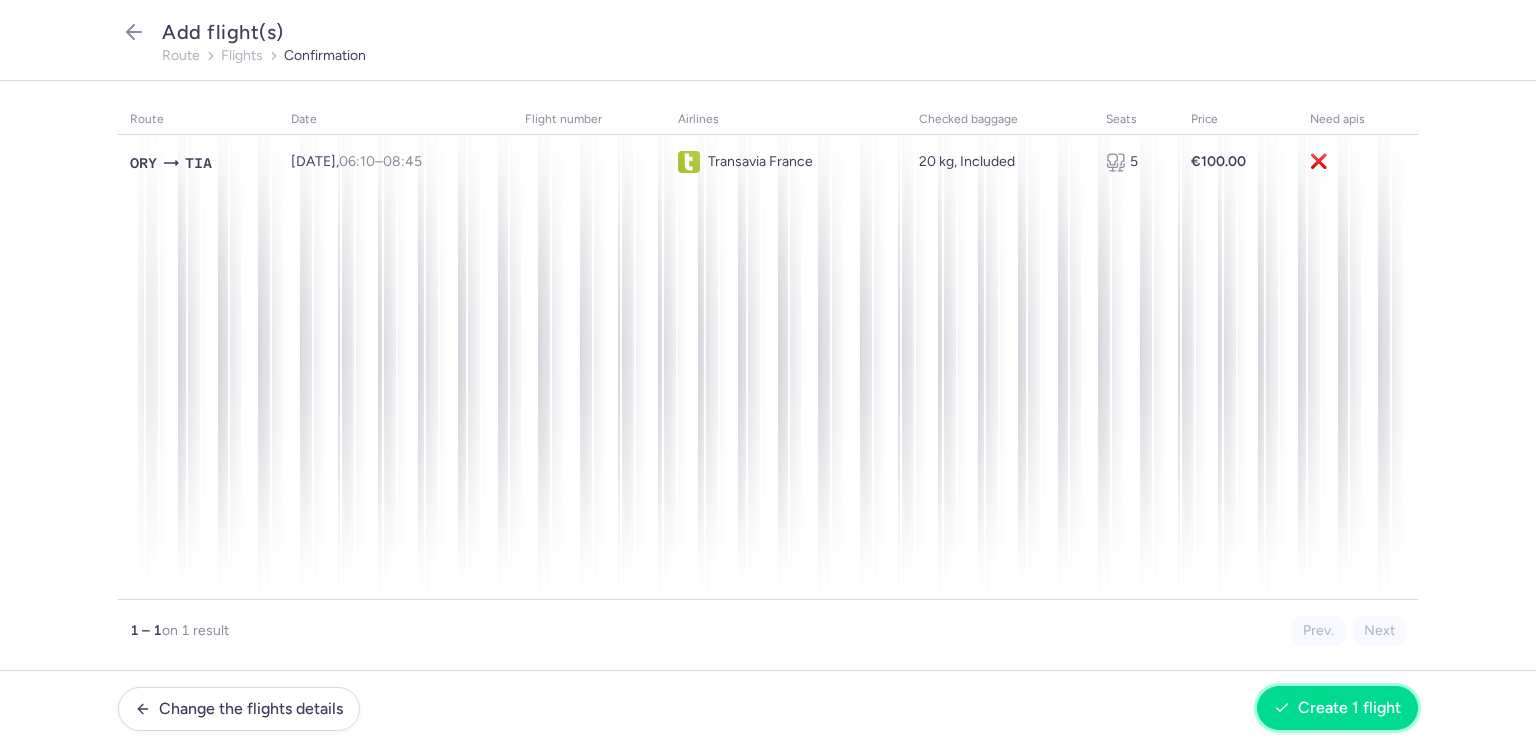click on "Create 1 flight" at bounding box center (1349, 708) 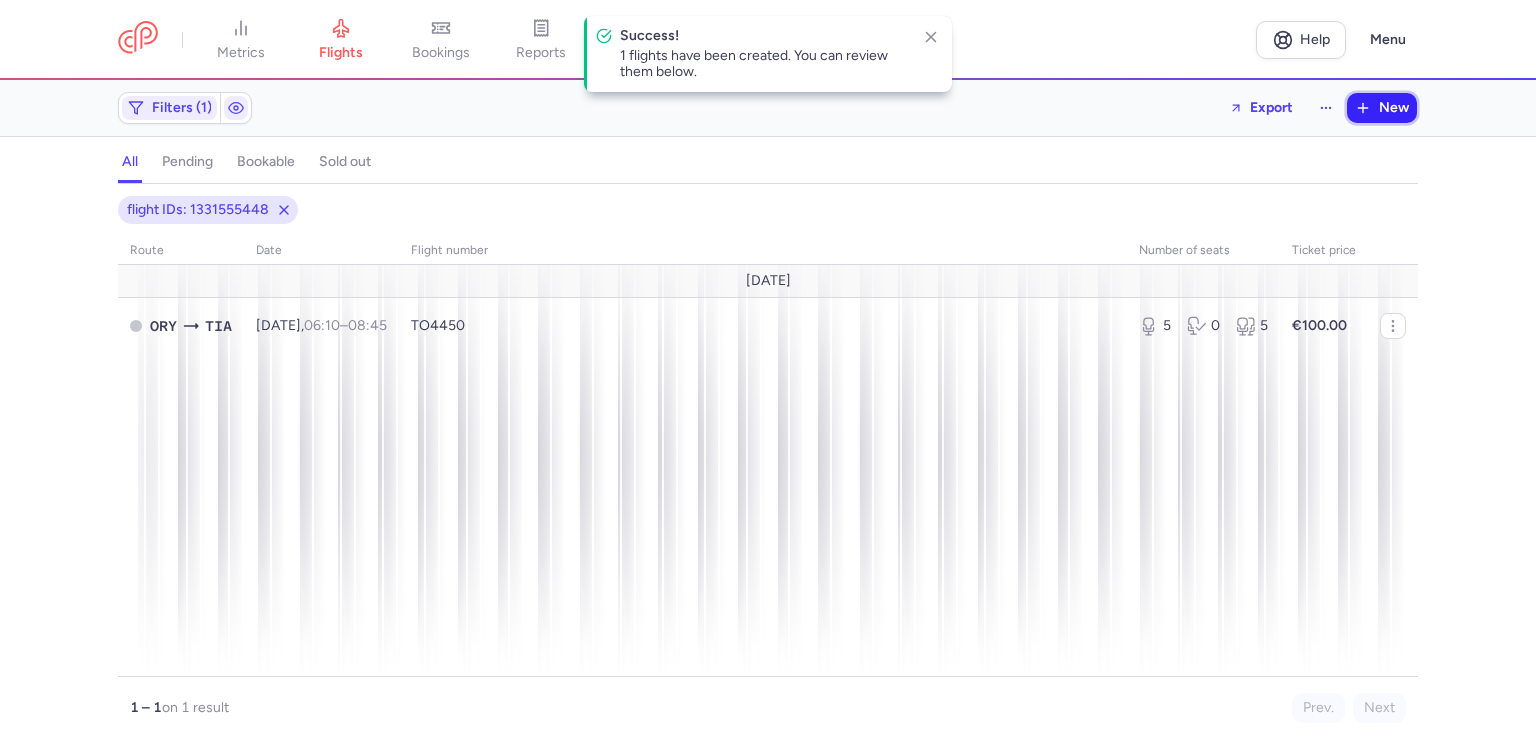 click on "New" at bounding box center [1394, 108] 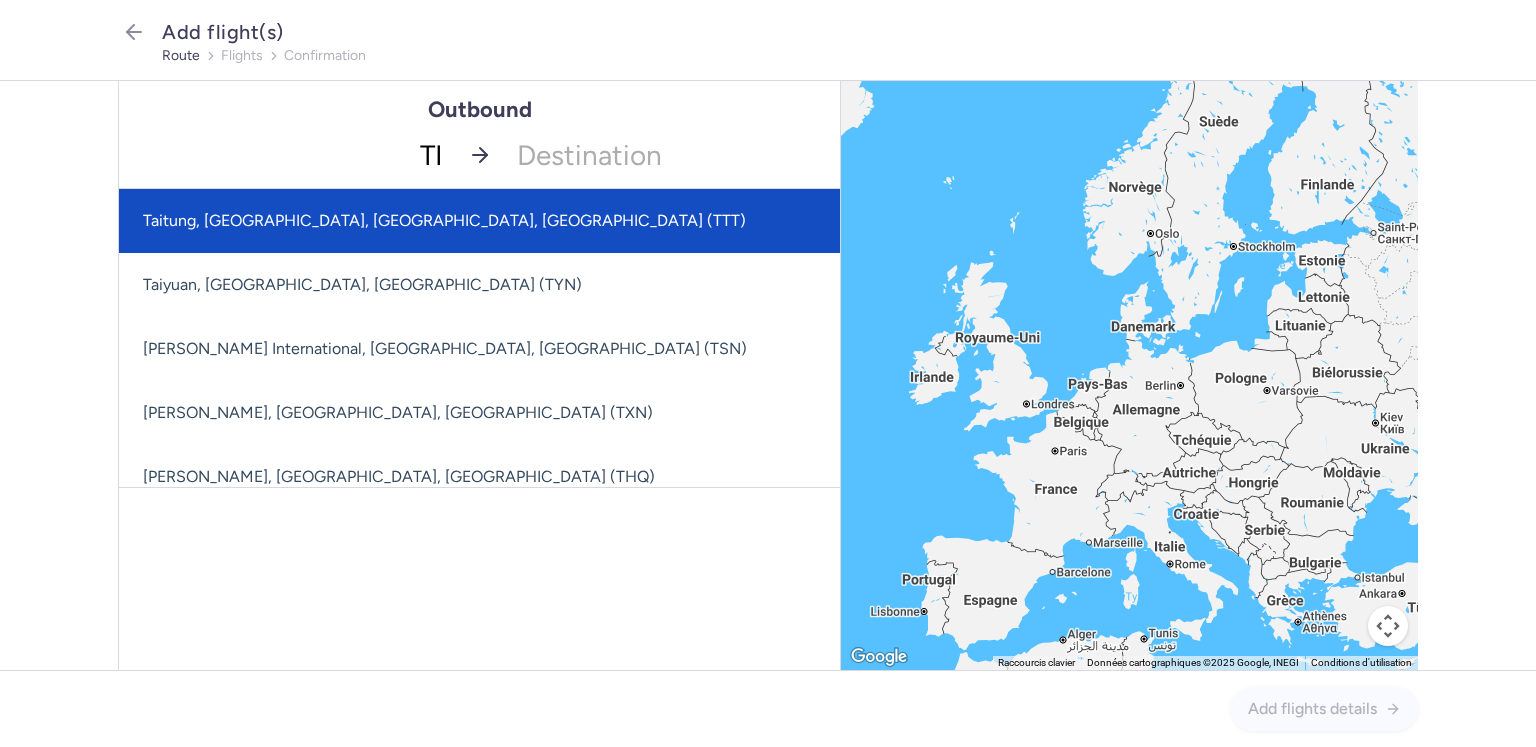 type on "TIA" 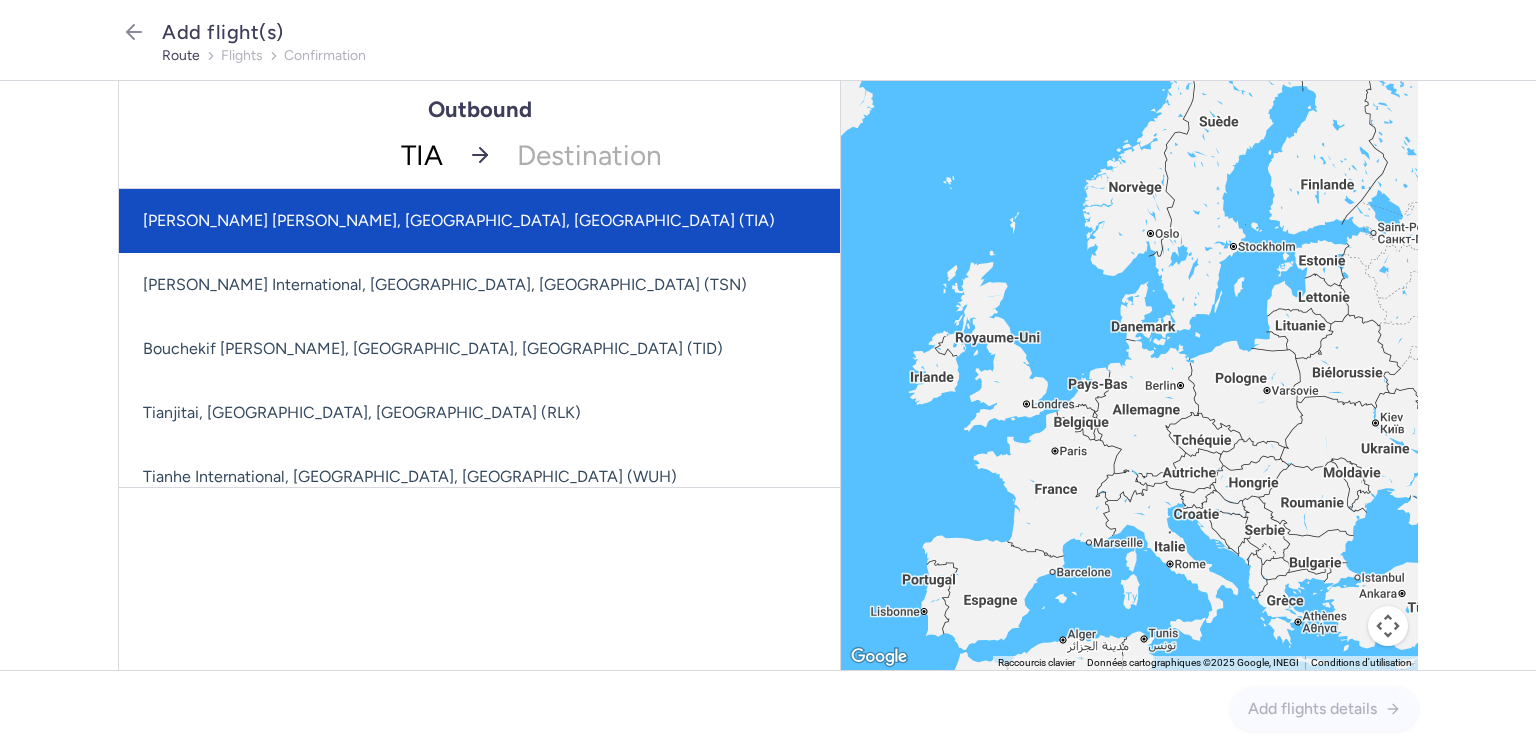 click on "[PERSON_NAME] [PERSON_NAME], [GEOGRAPHIC_DATA], [GEOGRAPHIC_DATA] (TIA)" at bounding box center [479, 221] 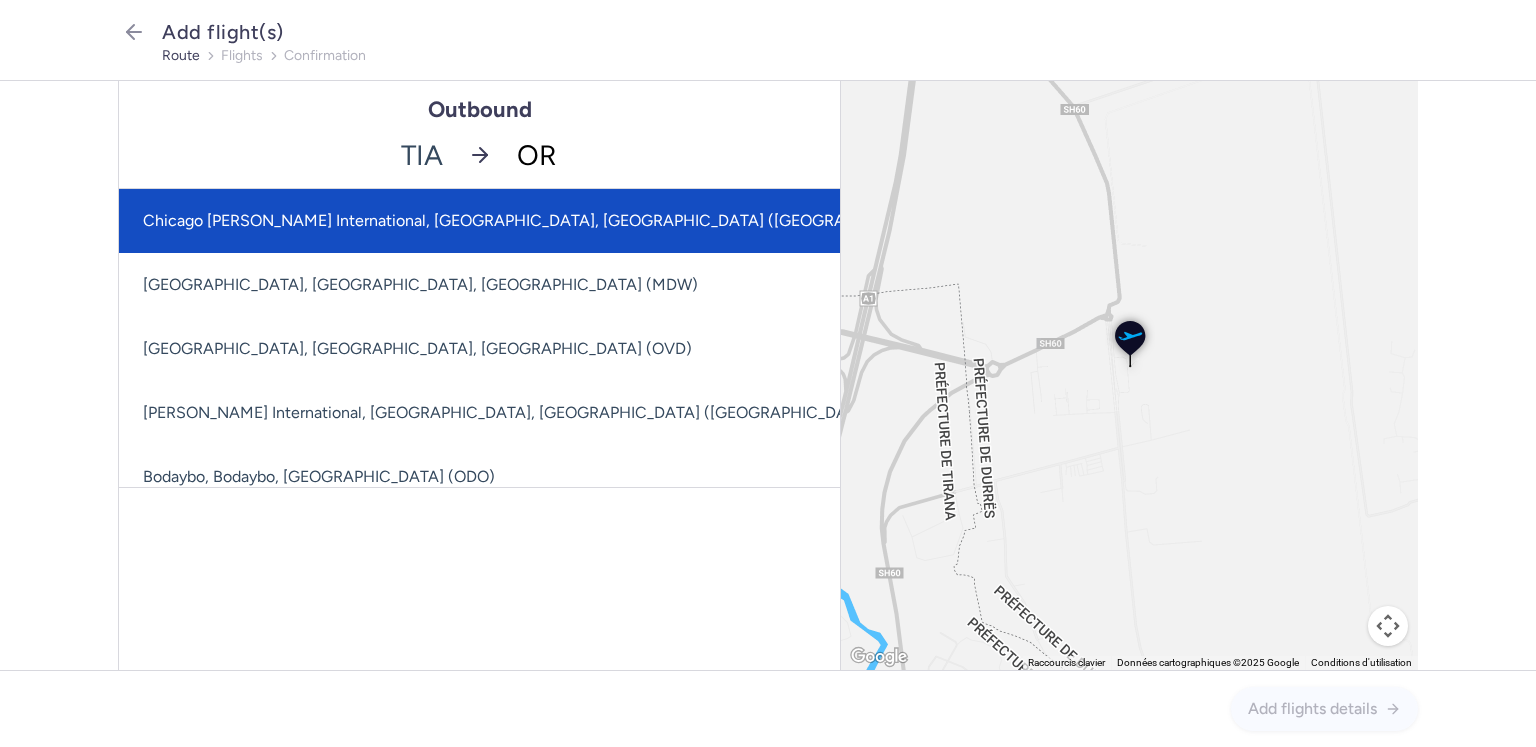 type on "ORY" 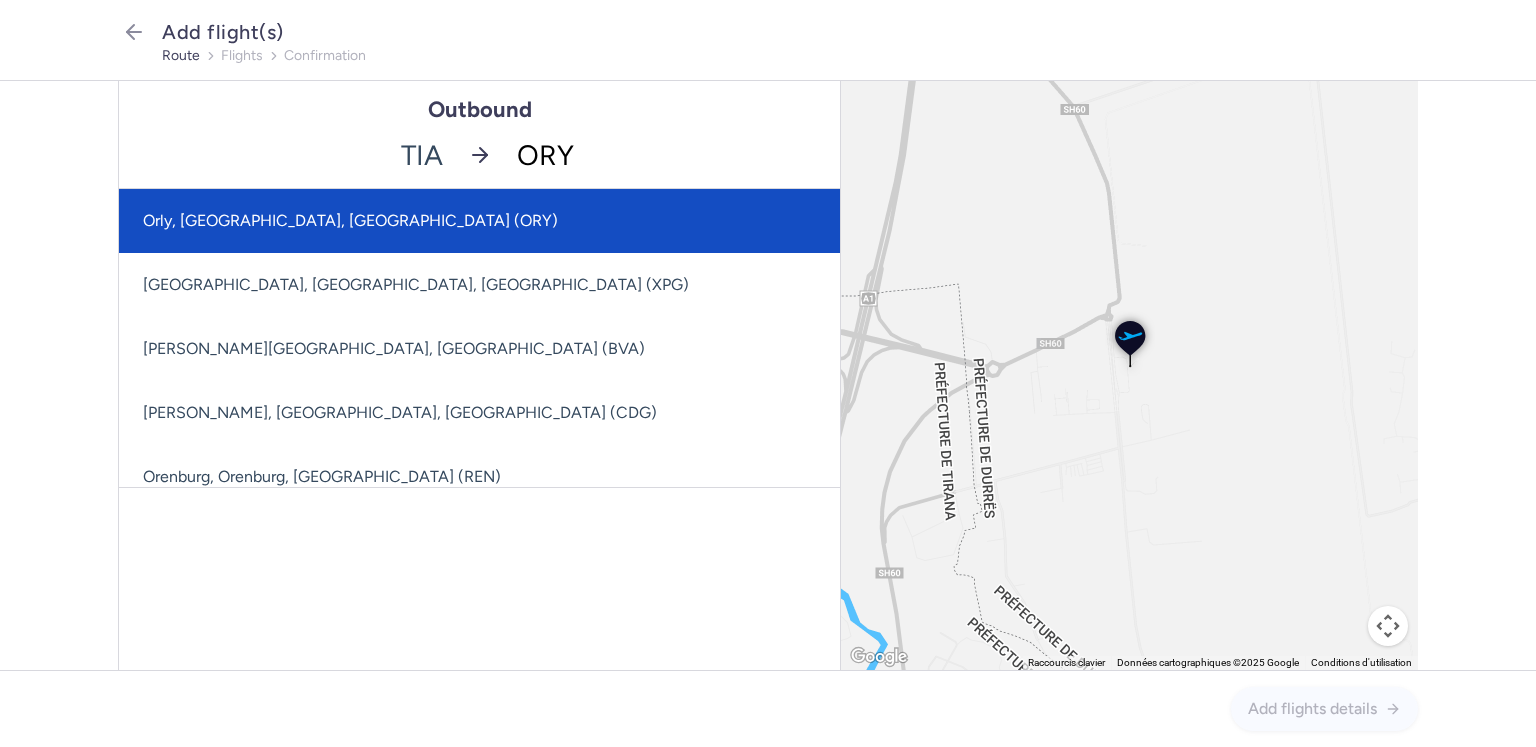 click on "Orly, [GEOGRAPHIC_DATA], [GEOGRAPHIC_DATA] (ORY)" at bounding box center [479, 221] 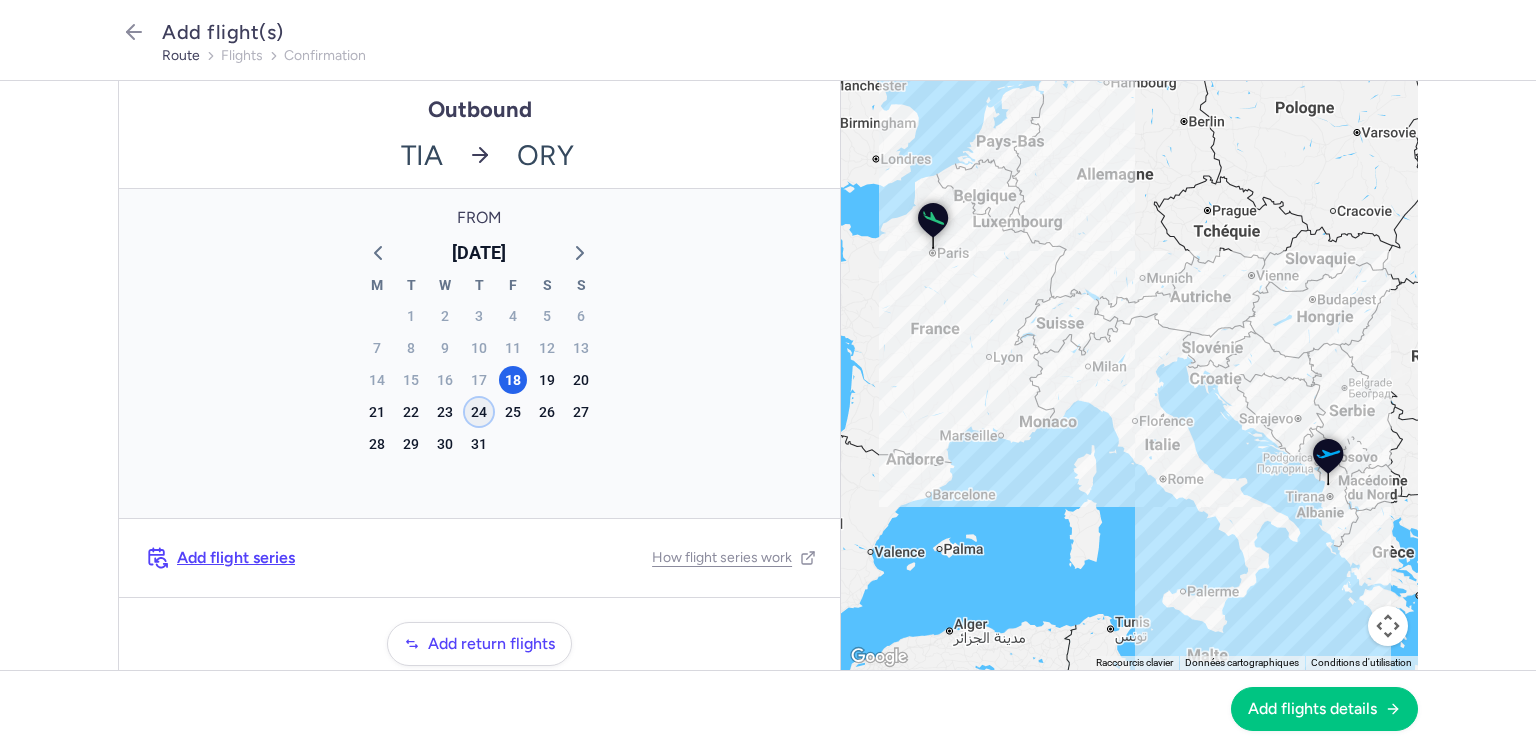click on "24" 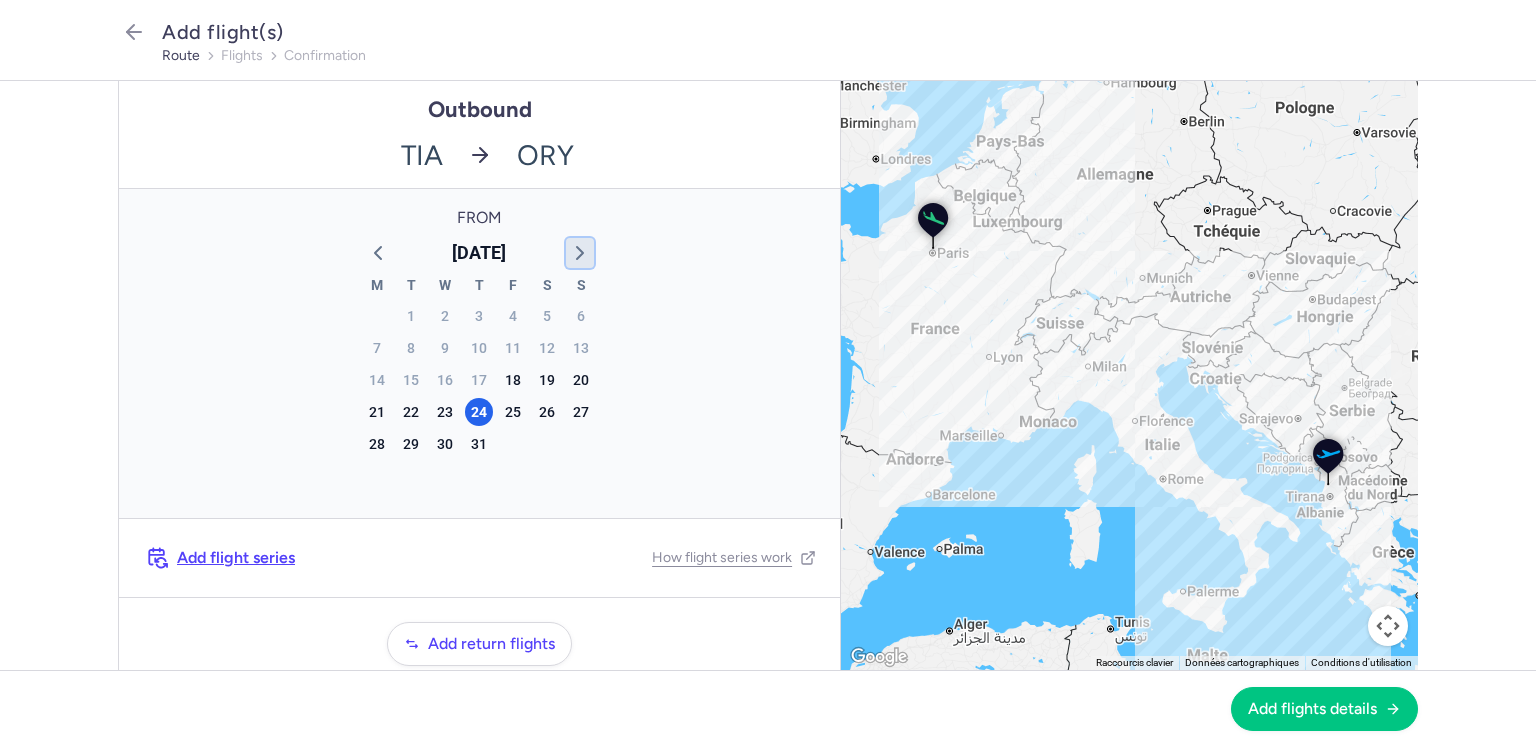 click 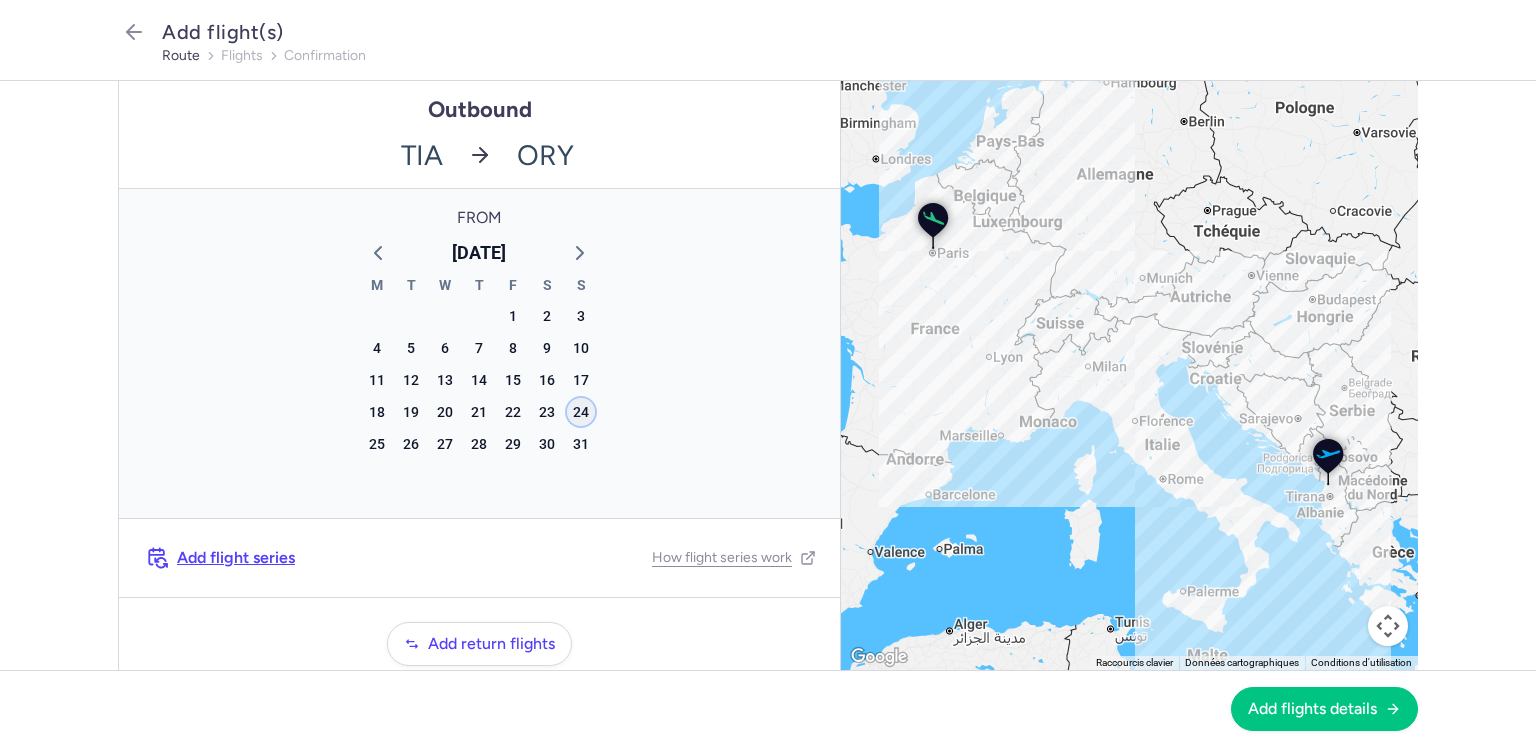 click on "24" 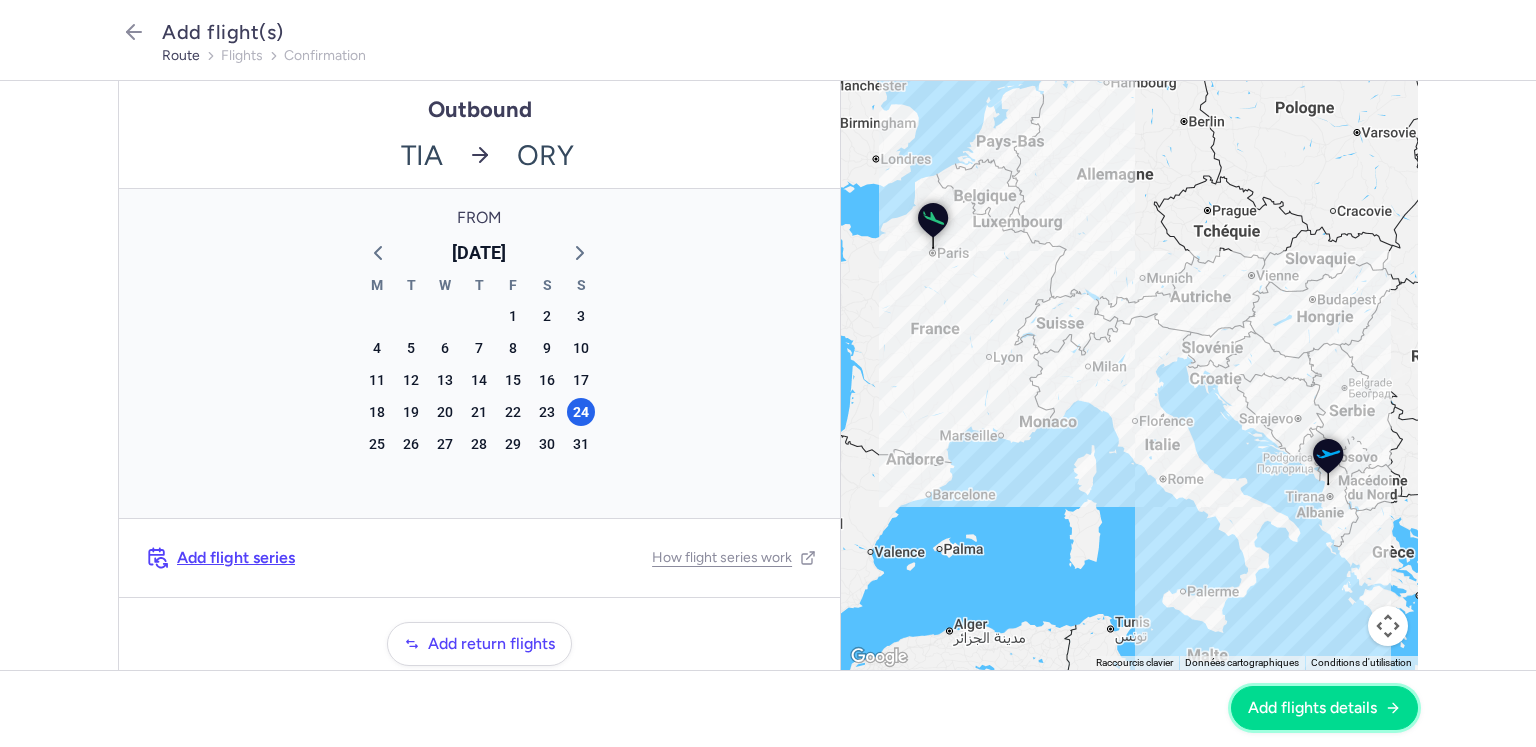 click on "Add flights details" at bounding box center [1312, 708] 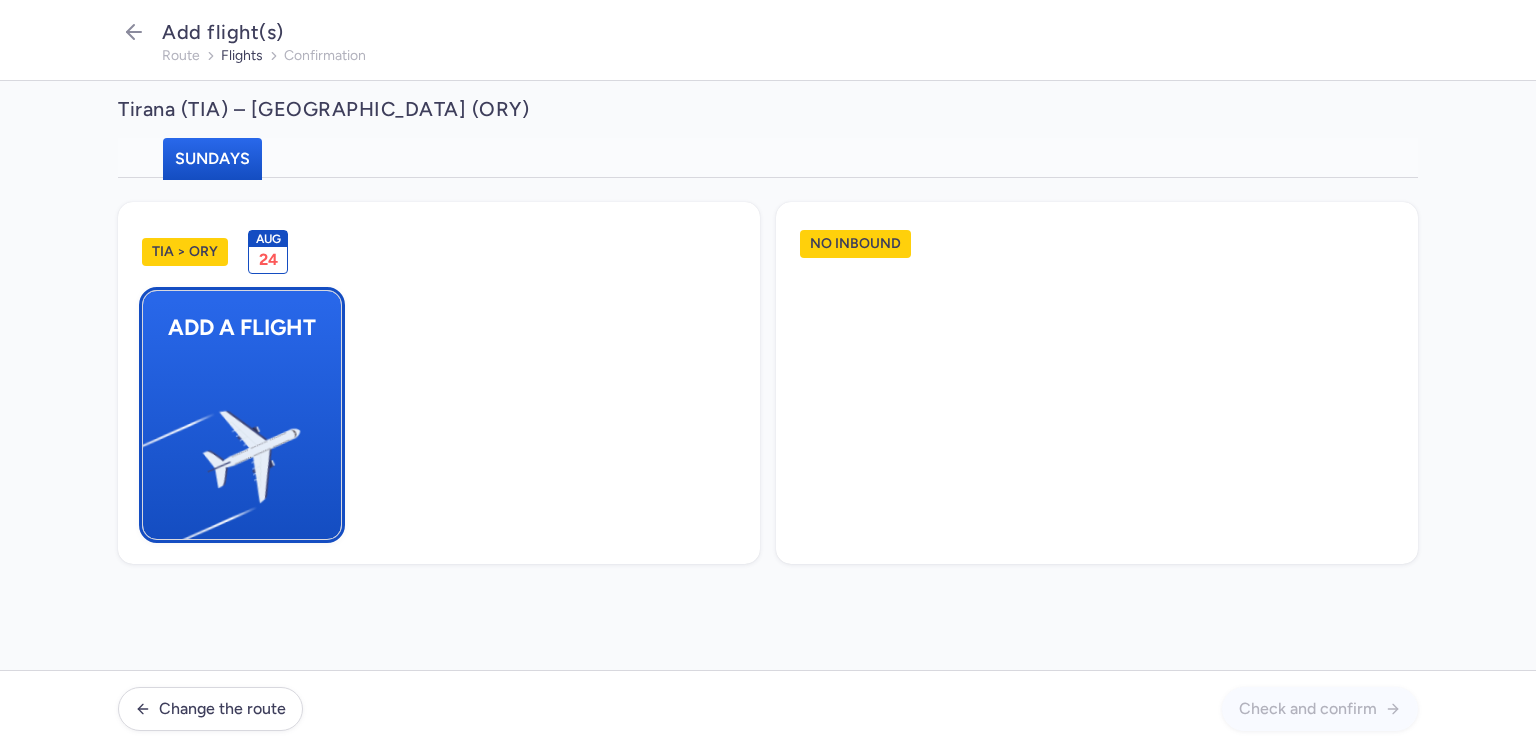 click on "Add a flight" at bounding box center (242, 327) 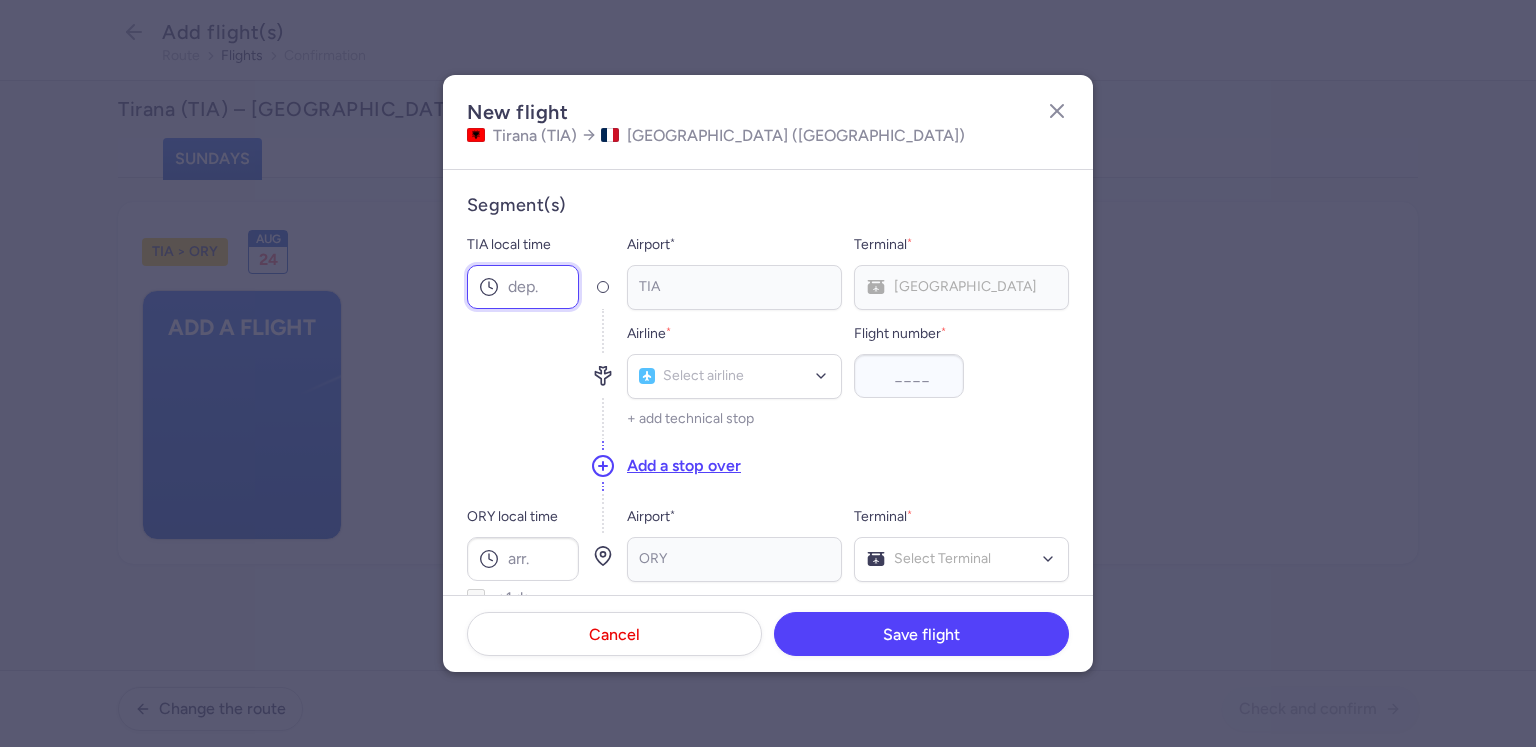 click on "TIA local time" at bounding box center [523, 287] 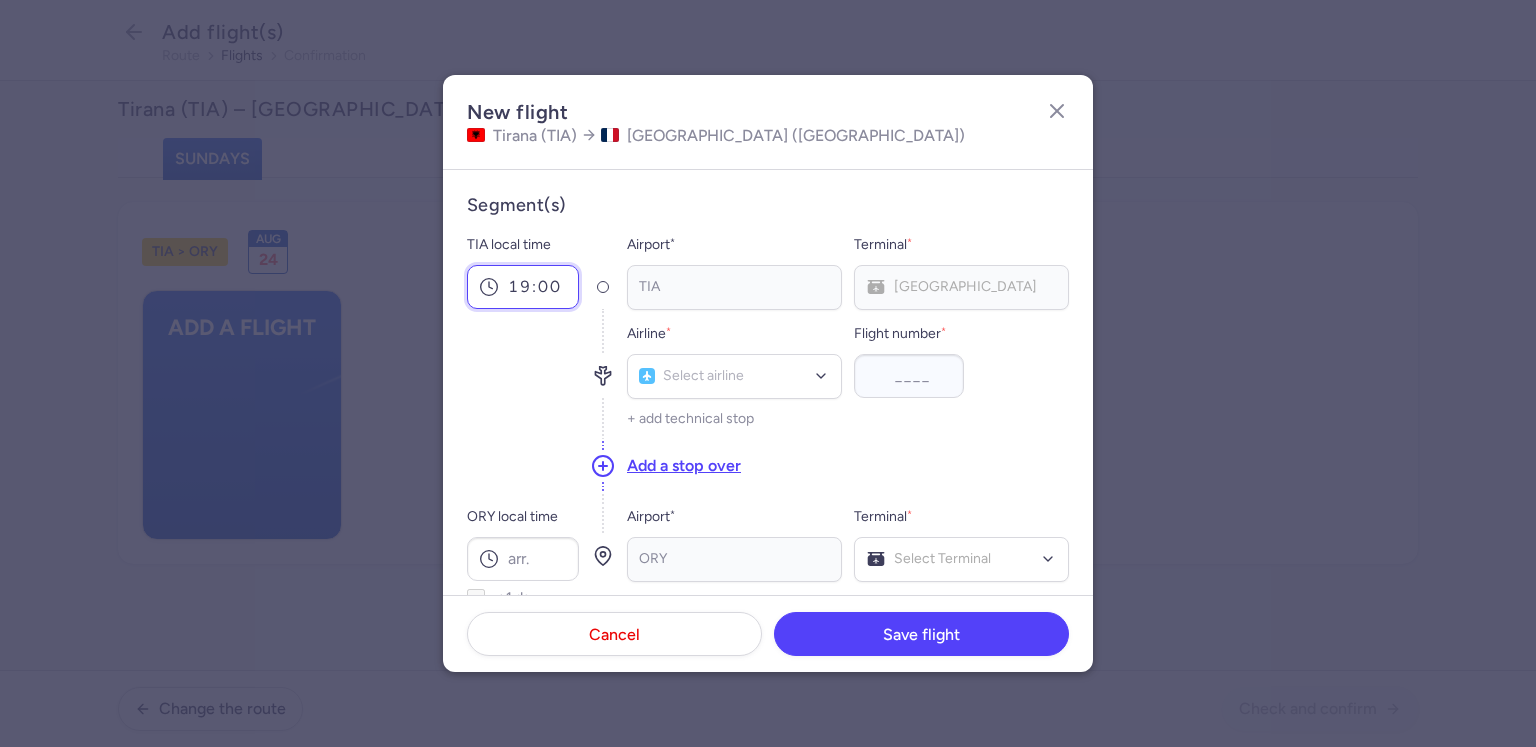 type on "19:00" 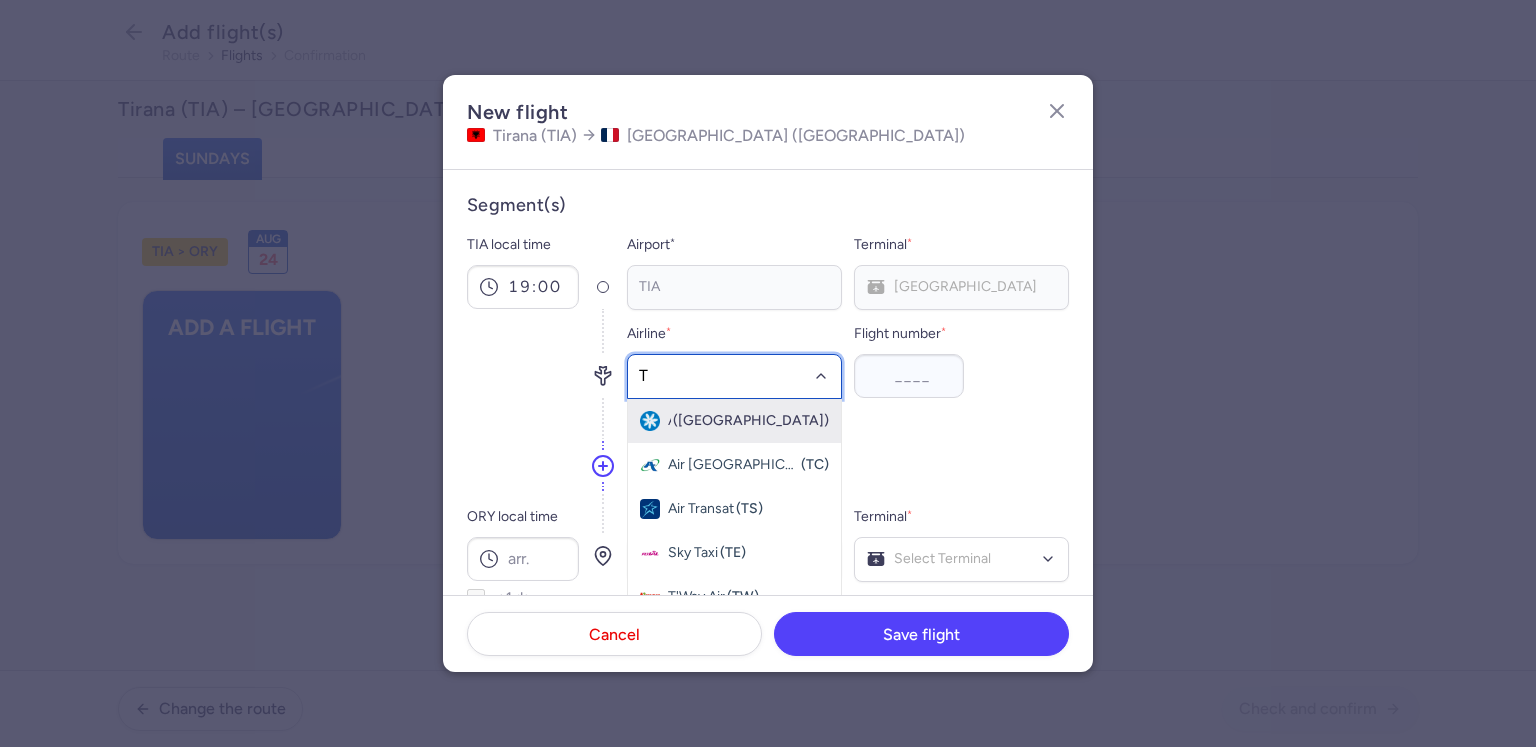 type on "TO" 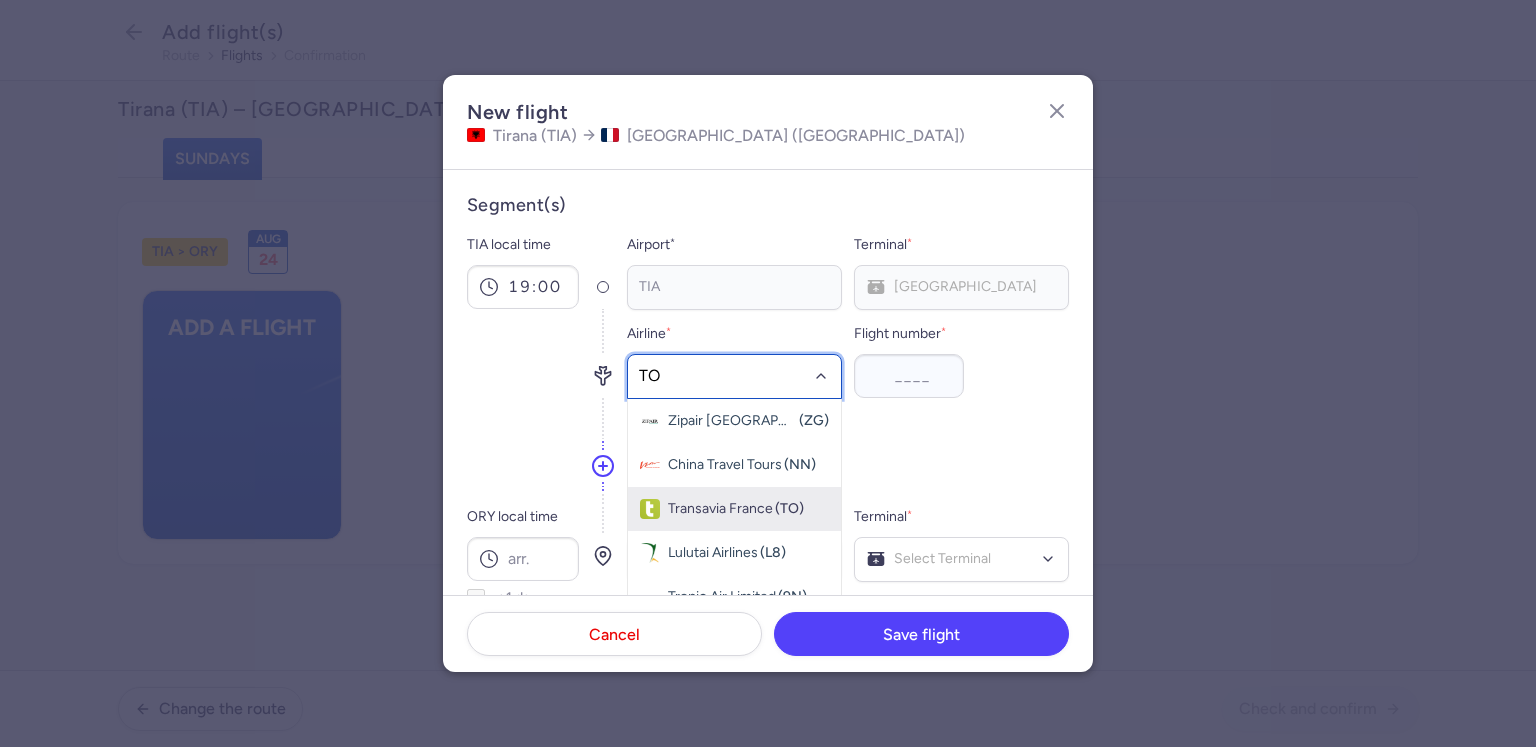 drag, startPoint x: 741, startPoint y: 509, endPoint x: 778, endPoint y: 477, distance: 48.9183 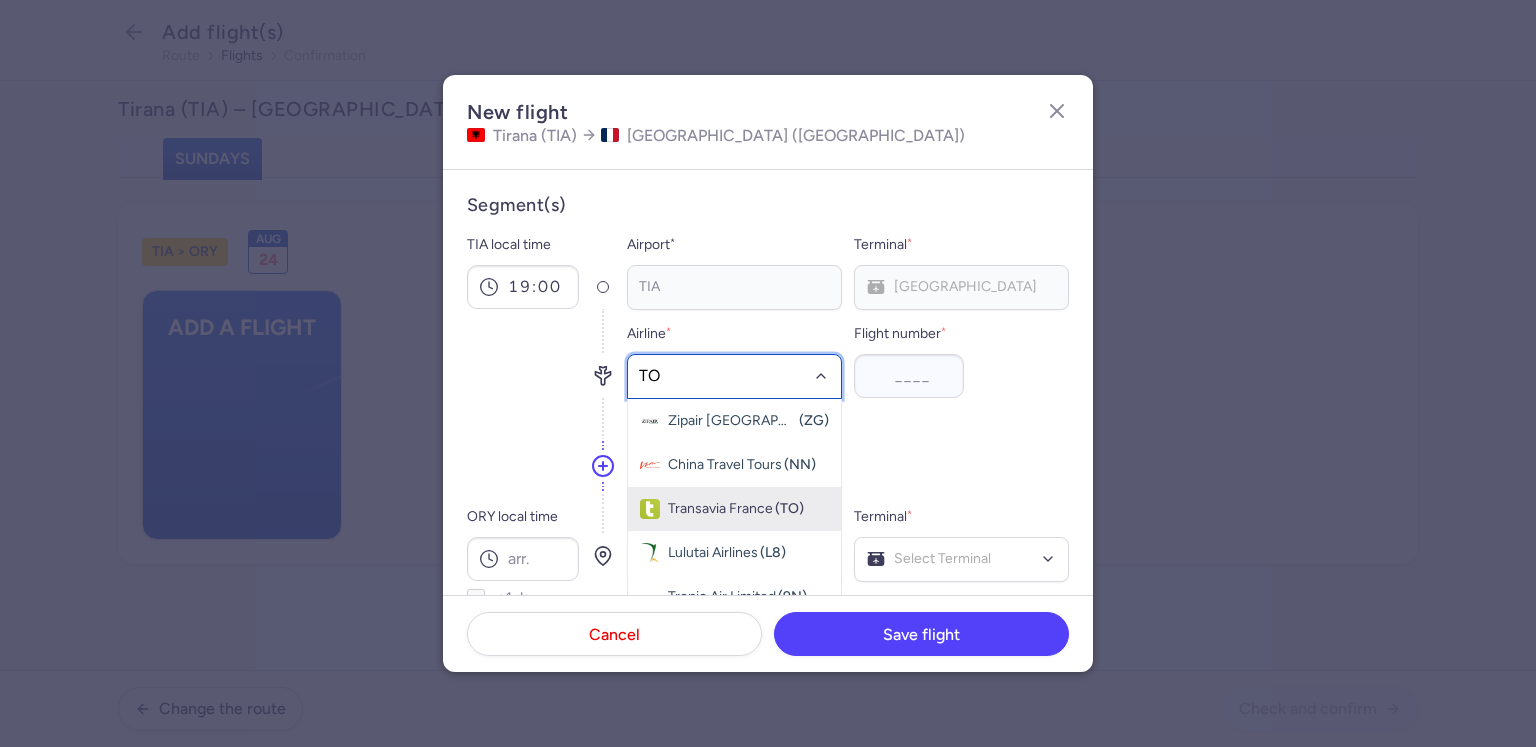 click on "Transavia France" at bounding box center [720, 509] 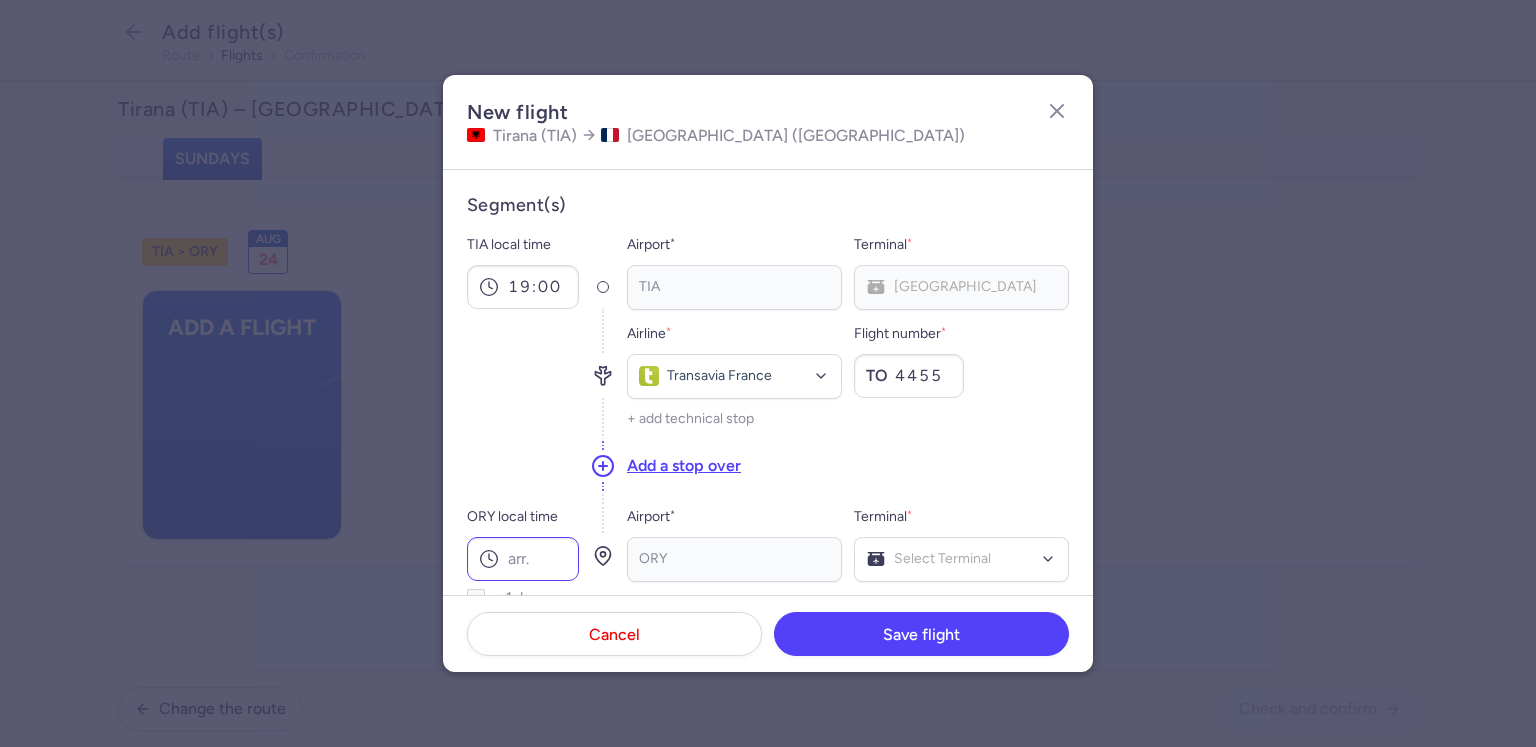 type on "4455" 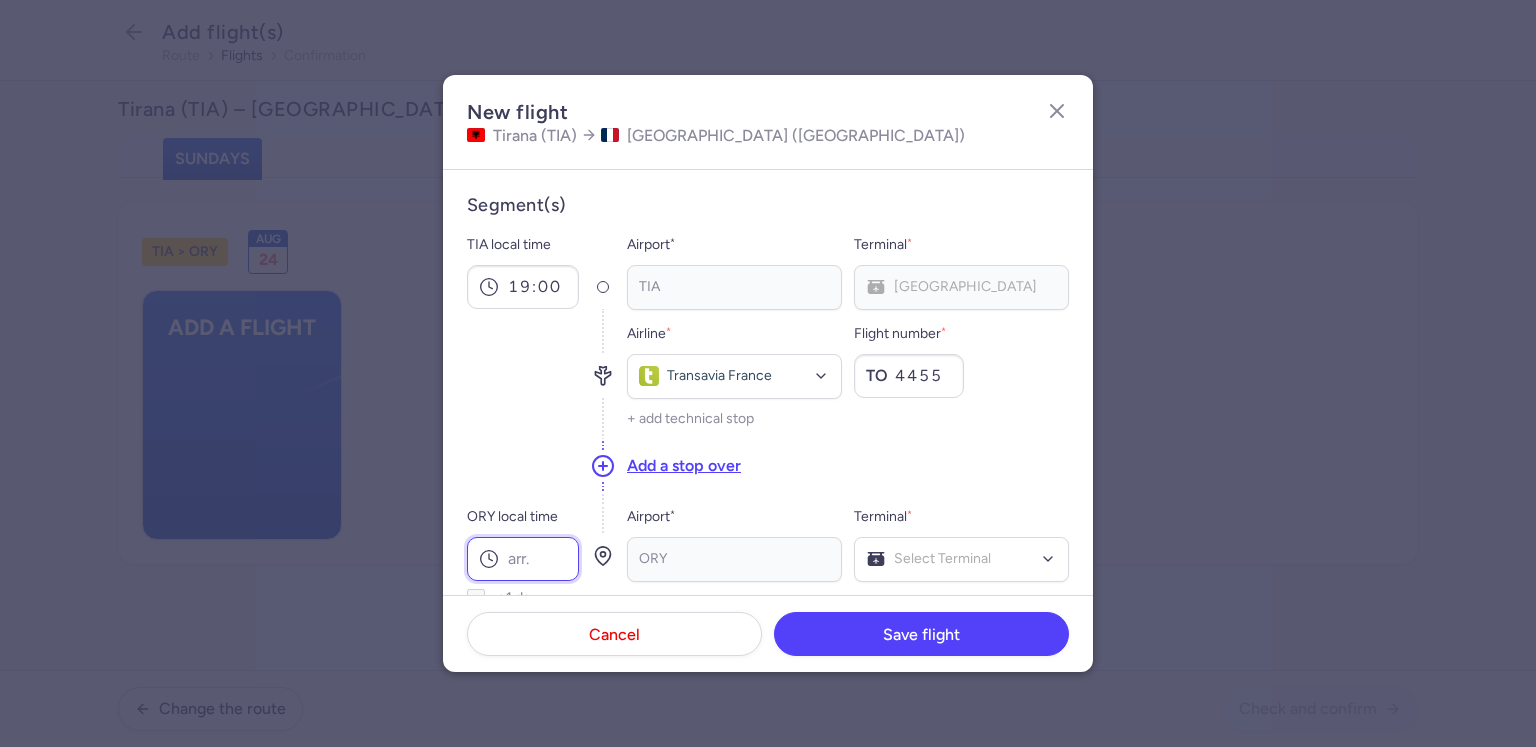 click on "ORY local time" at bounding box center (523, 559) 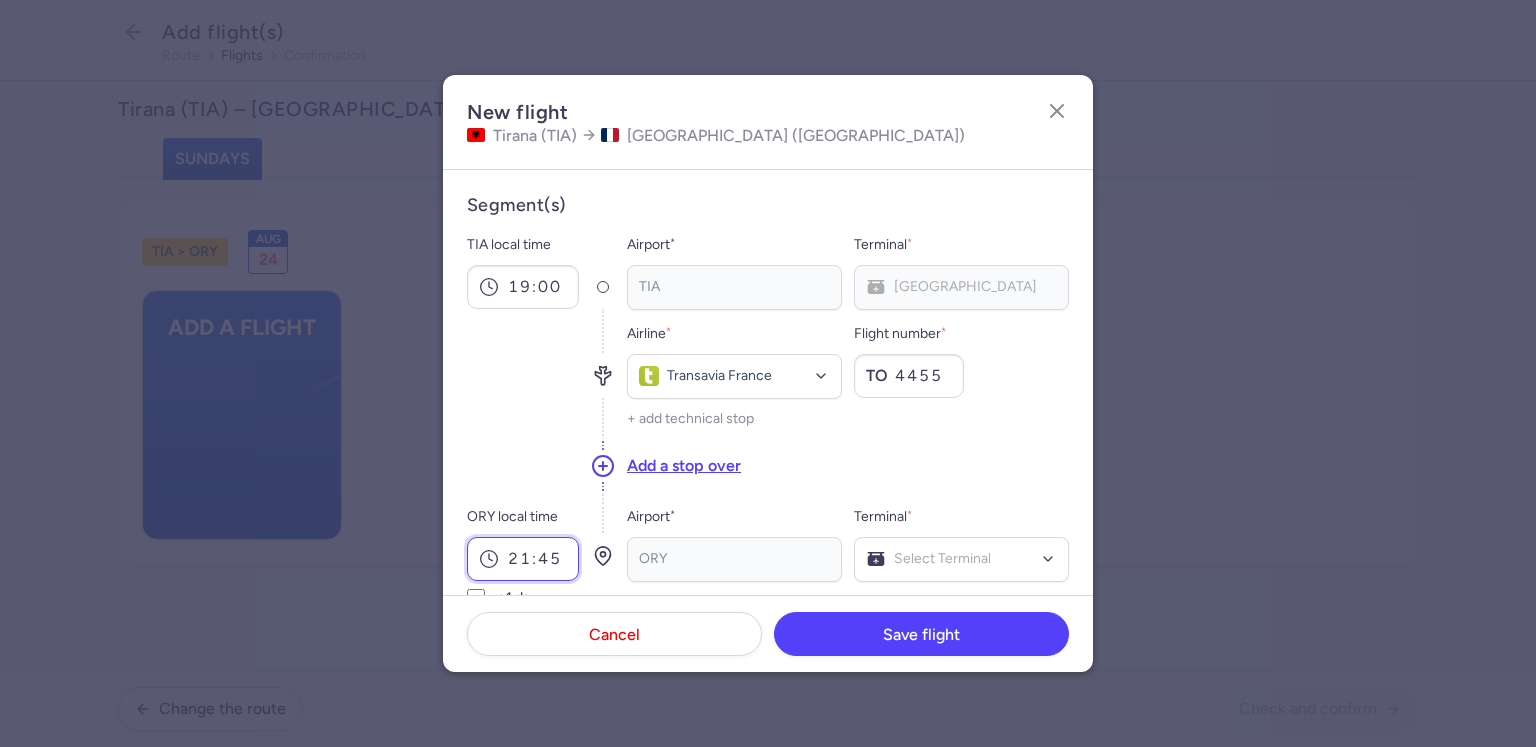 type on "21:45" 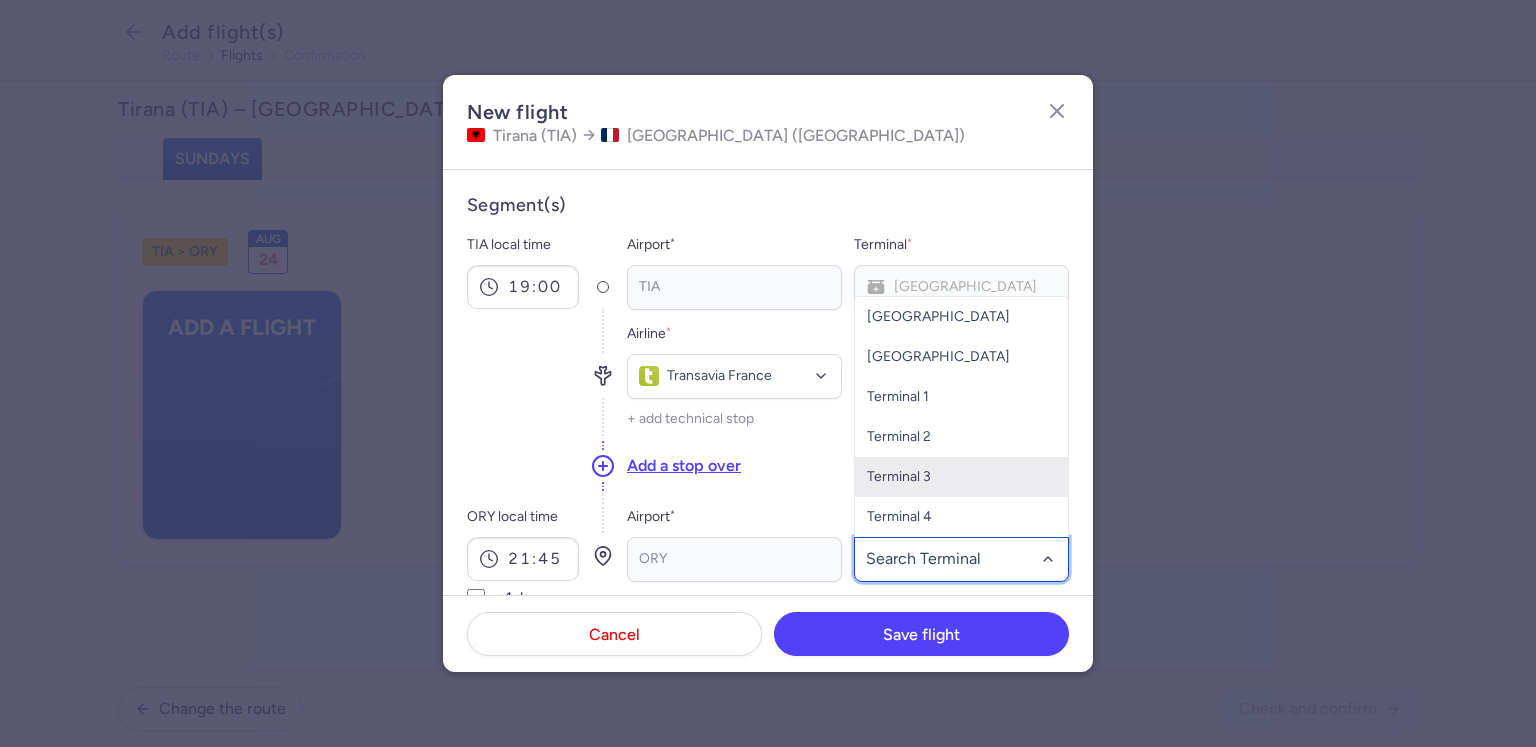 click on "Terminal 3" at bounding box center (961, 477) 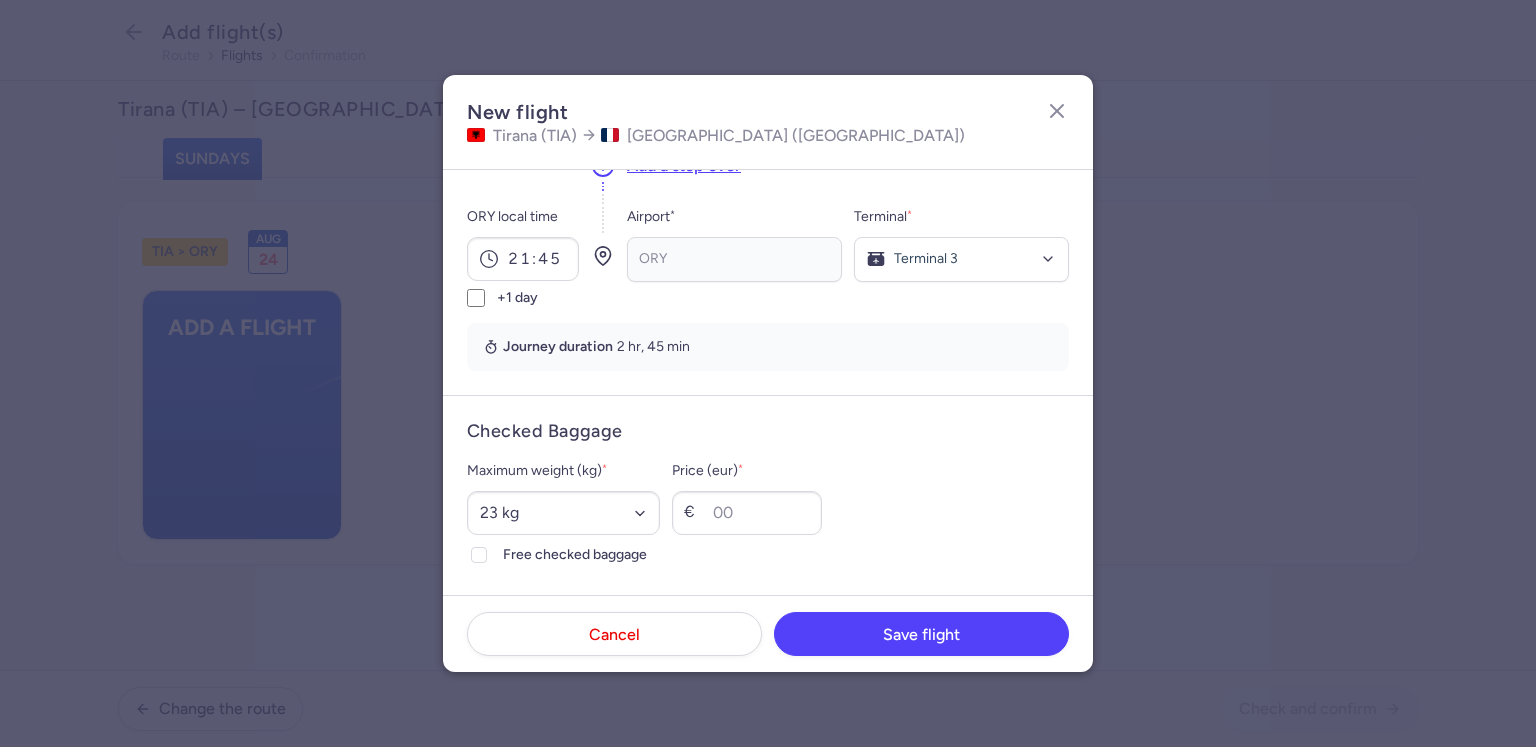 scroll, scrollTop: 400, scrollLeft: 0, axis: vertical 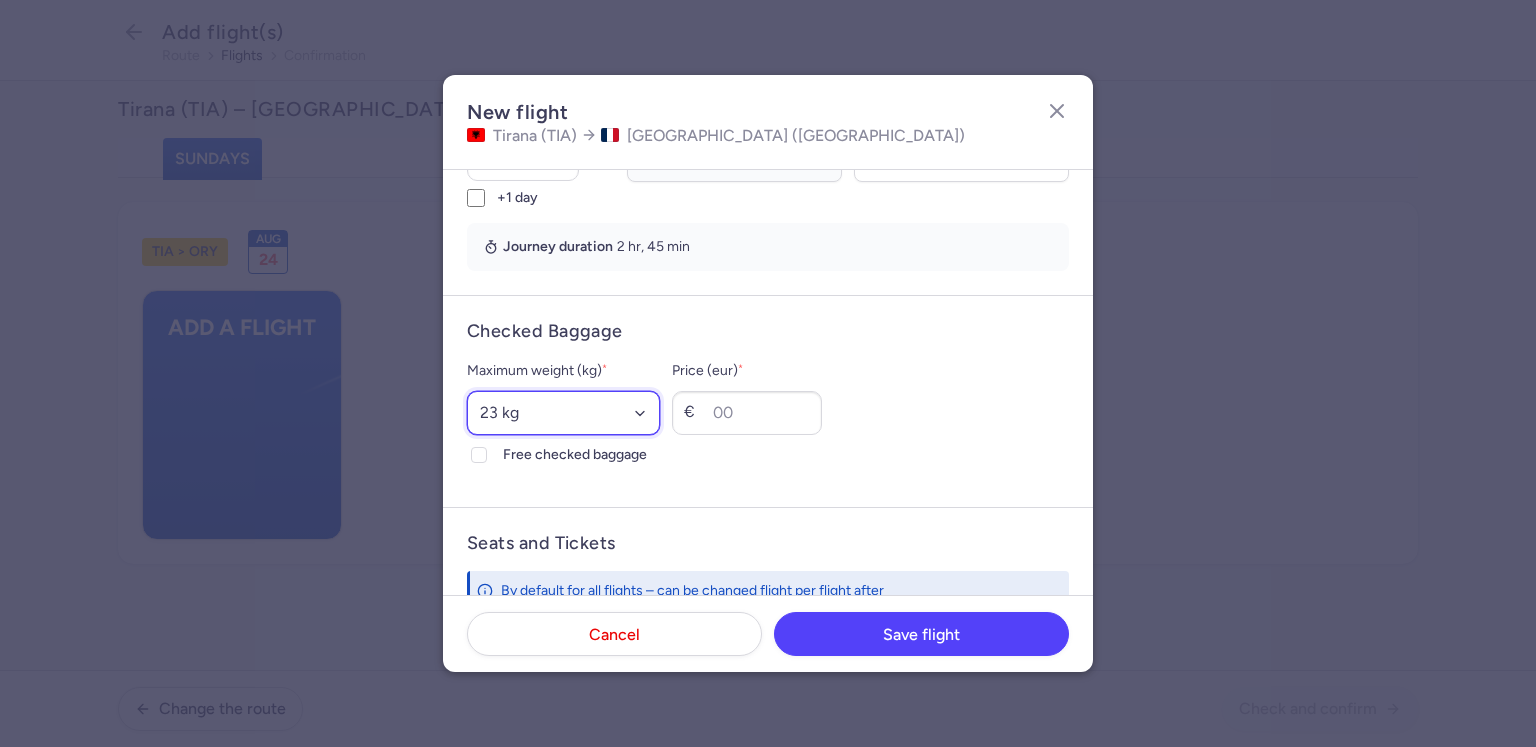 click on "Select an option 15 kg 16 kg 17 kg 18 kg 19 kg 20 kg 21 kg 22 kg 23 kg 24 kg 25 kg 26 kg 27 kg 28 kg 29 kg 30 kg 31 kg 32 kg 33 kg 34 kg 35 kg" at bounding box center (563, 413) 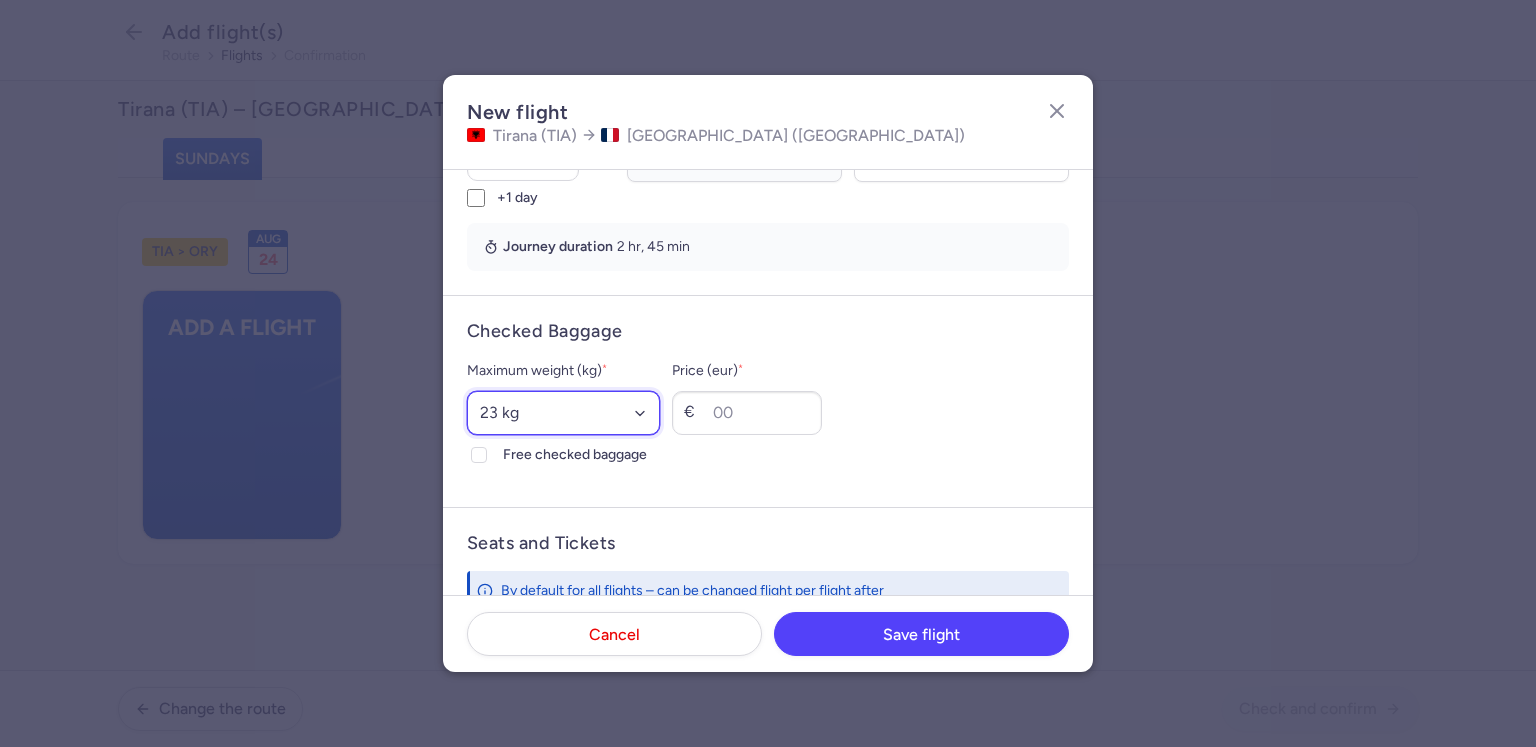 select on "20" 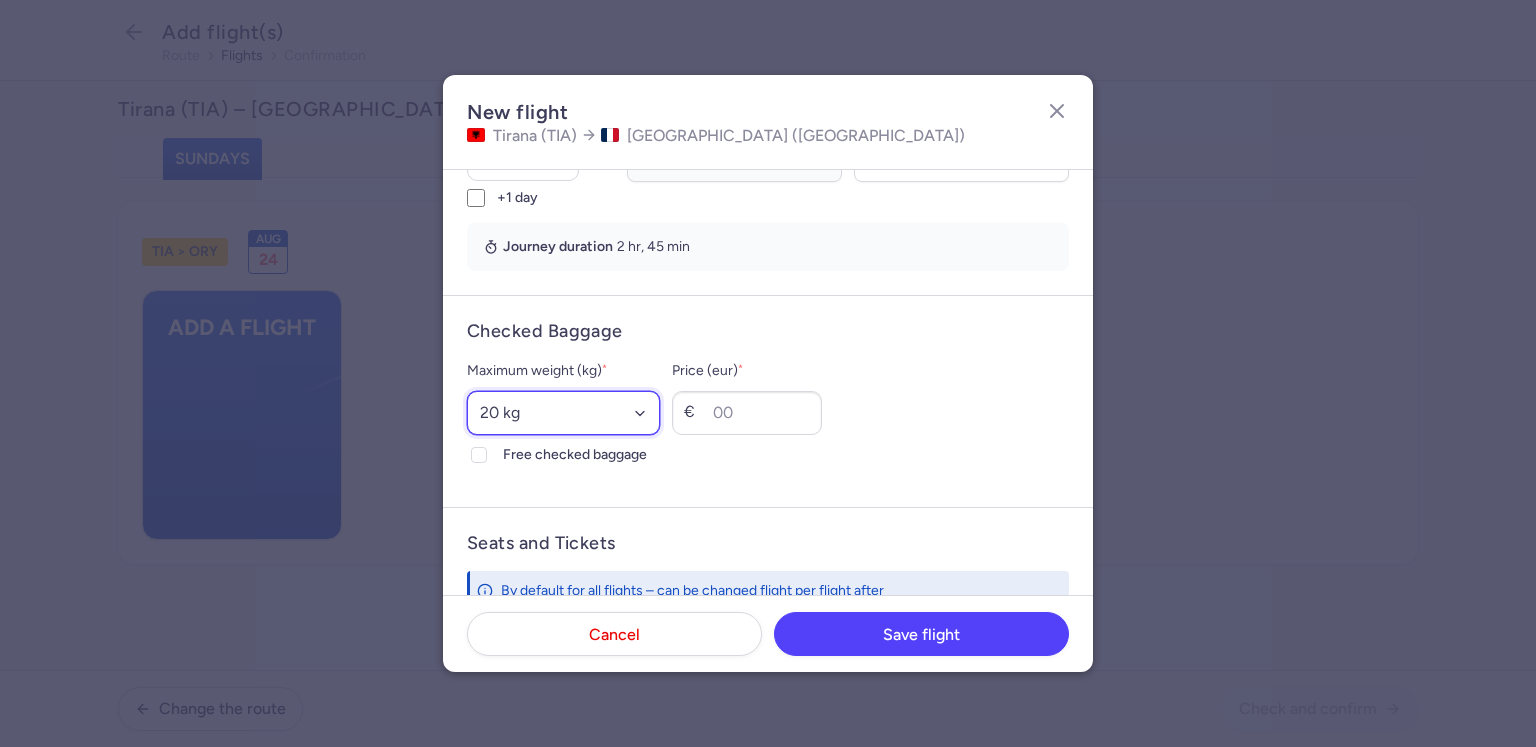 click on "Select an option 15 kg 16 kg 17 kg 18 kg 19 kg 20 kg 21 kg 22 kg 23 kg 24 kg 25 kg 26 kg 27 kg 28 kg 29 kg 30 kg 31 kg 32 kg 33 kg 34 kg 35 kg" at bounding box center [563, 413] 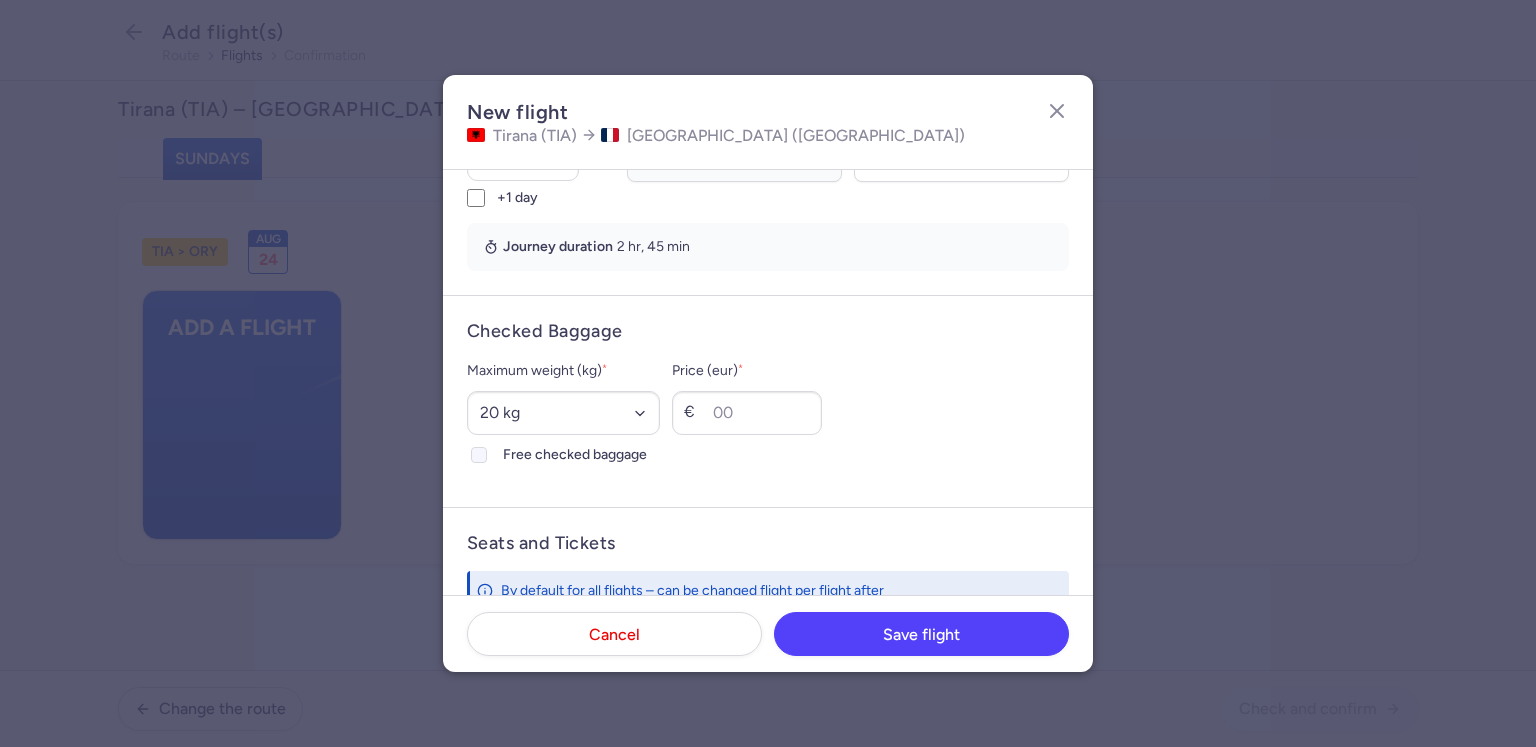 click 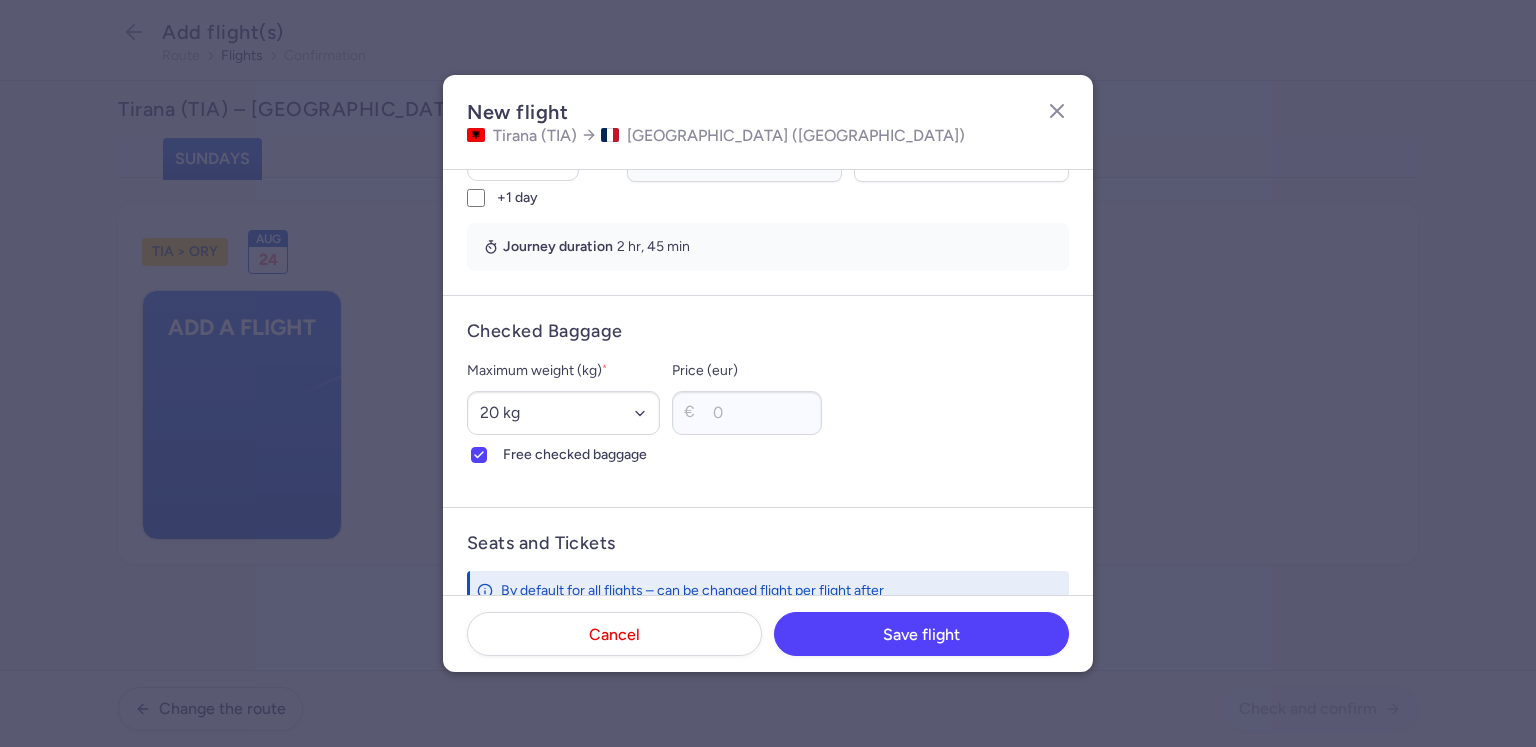 scroll, scrollTop: 700, scrollLeft: 0, axis: vertical 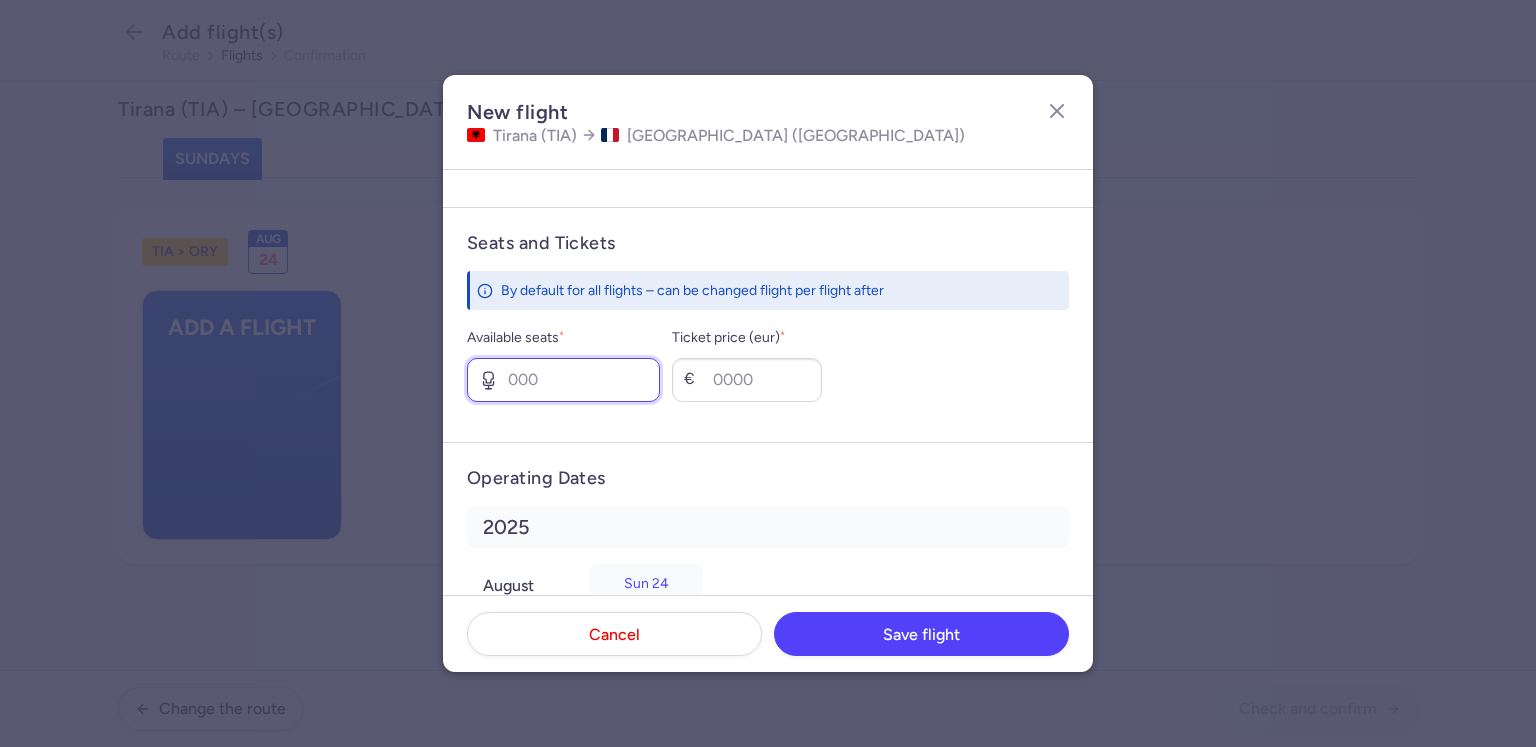 click on "Available seats  *" at bounding box center (563, 380) 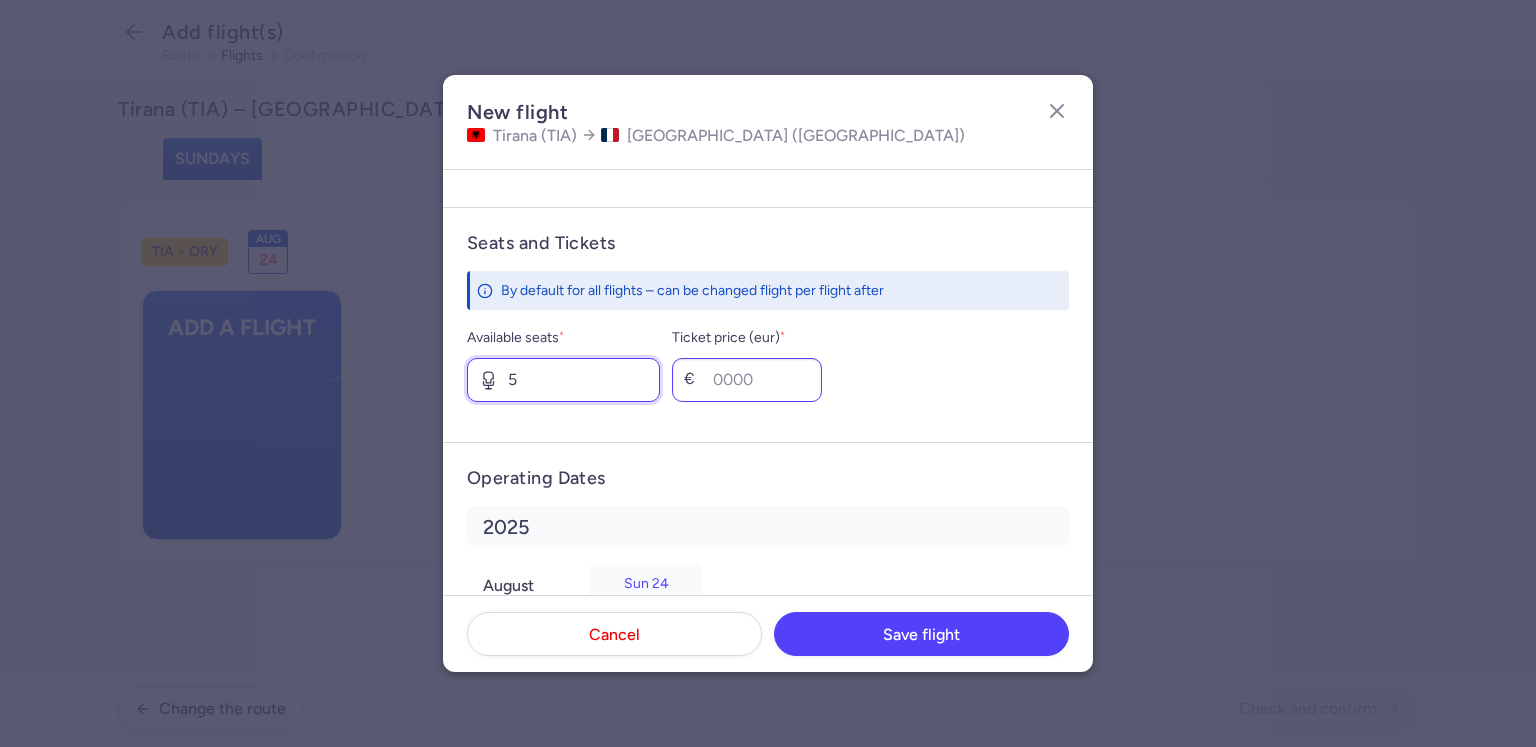 type on "5" 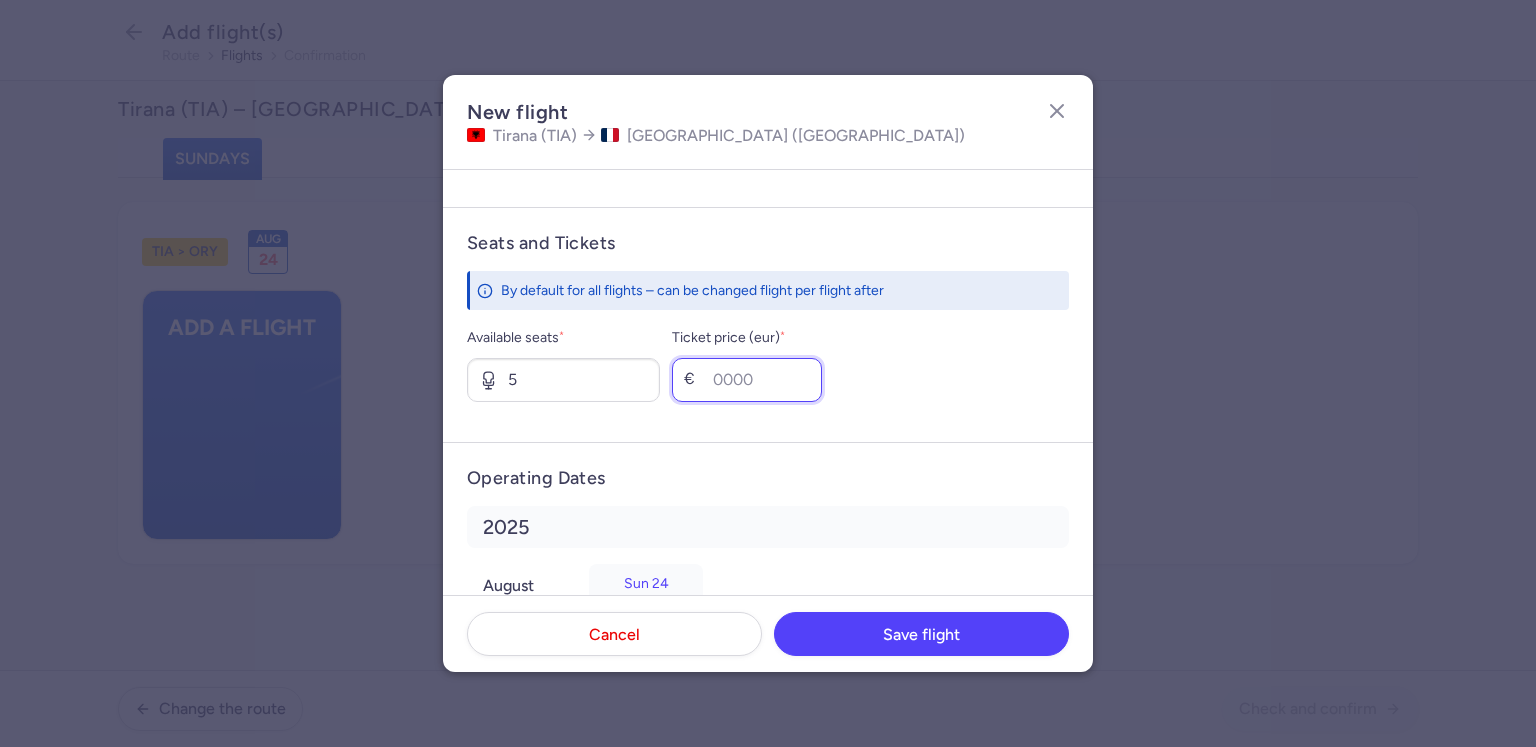 click on "Ticket price (eur)  *" at bounding box center [747, 380] 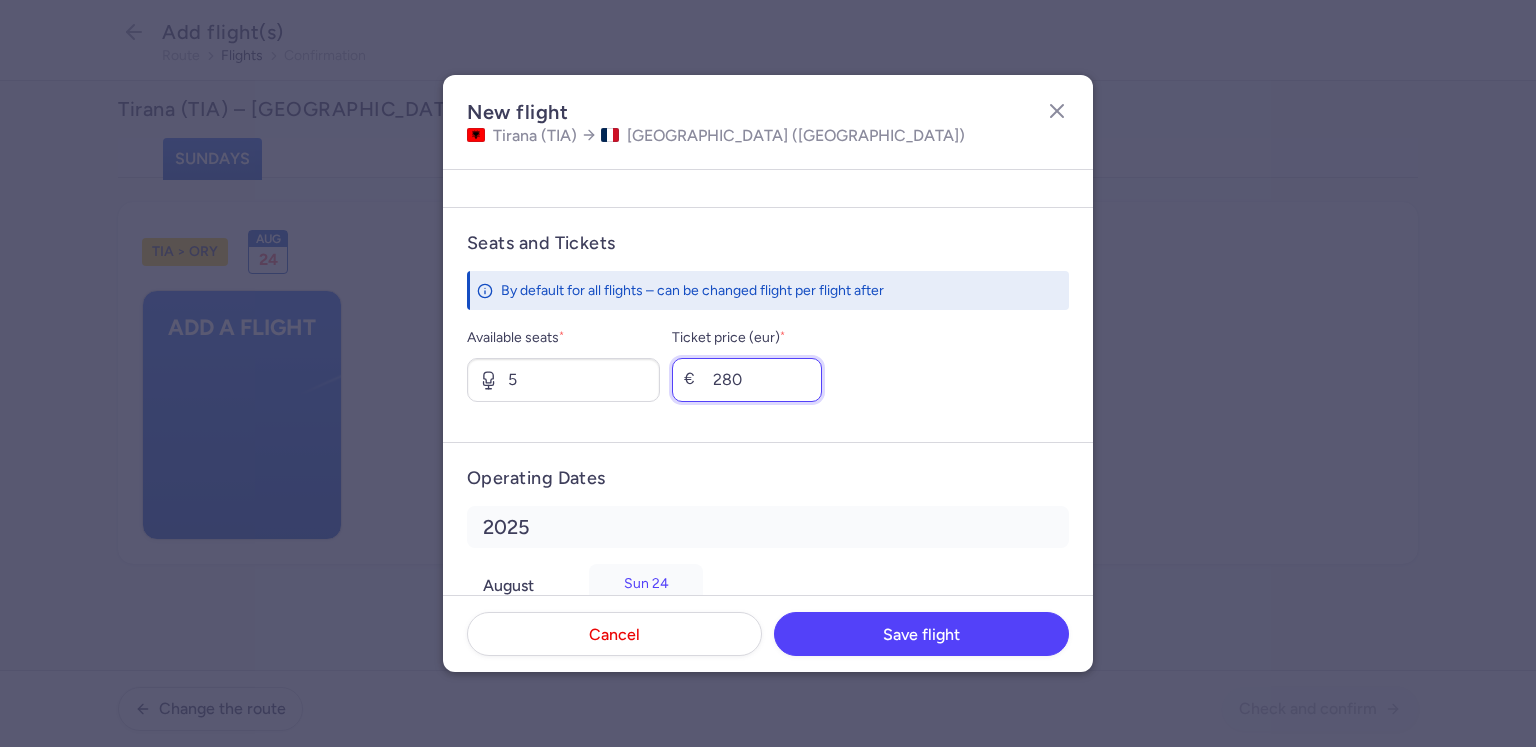 scroll, scrollTop: 772, scrollLeft: 0, axis: vertical 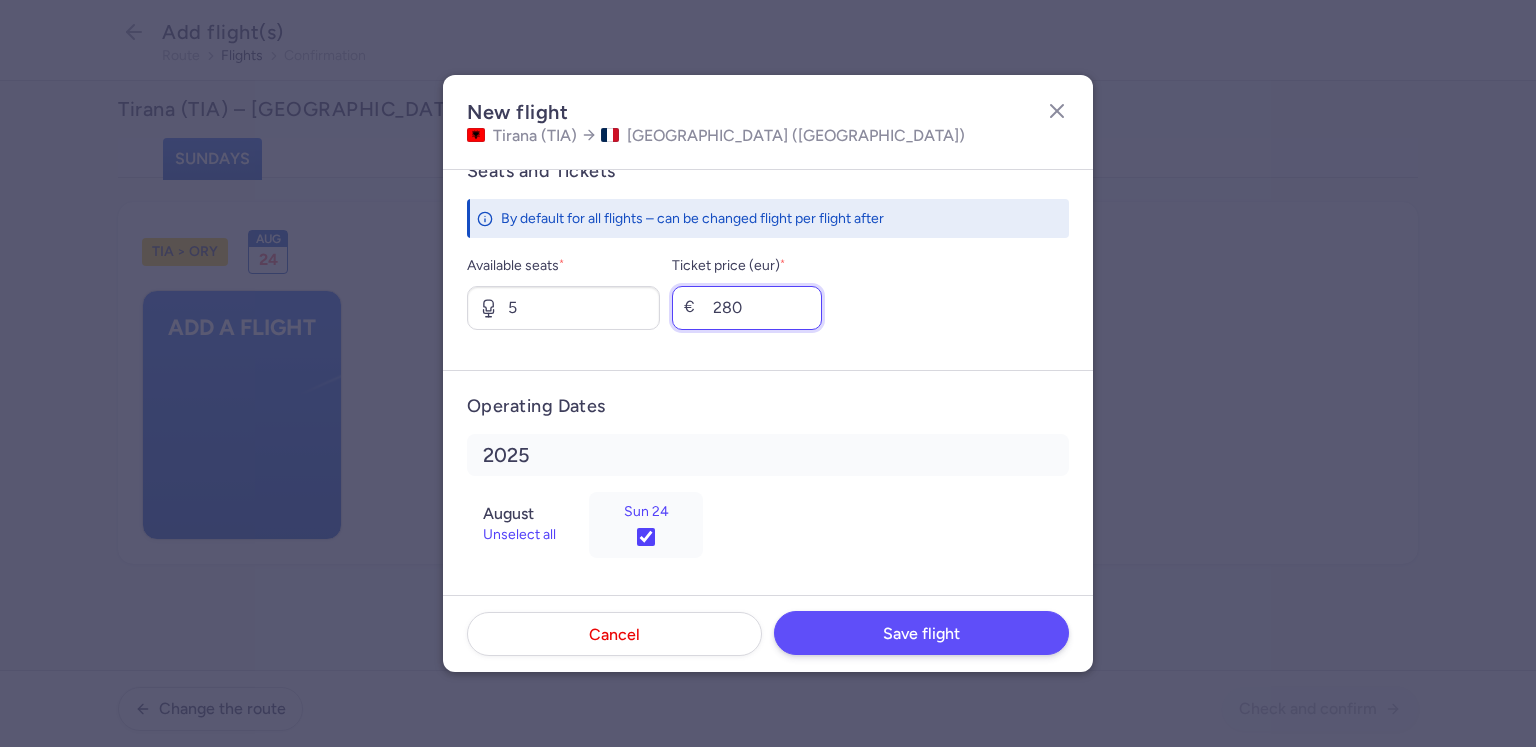 type on "280" 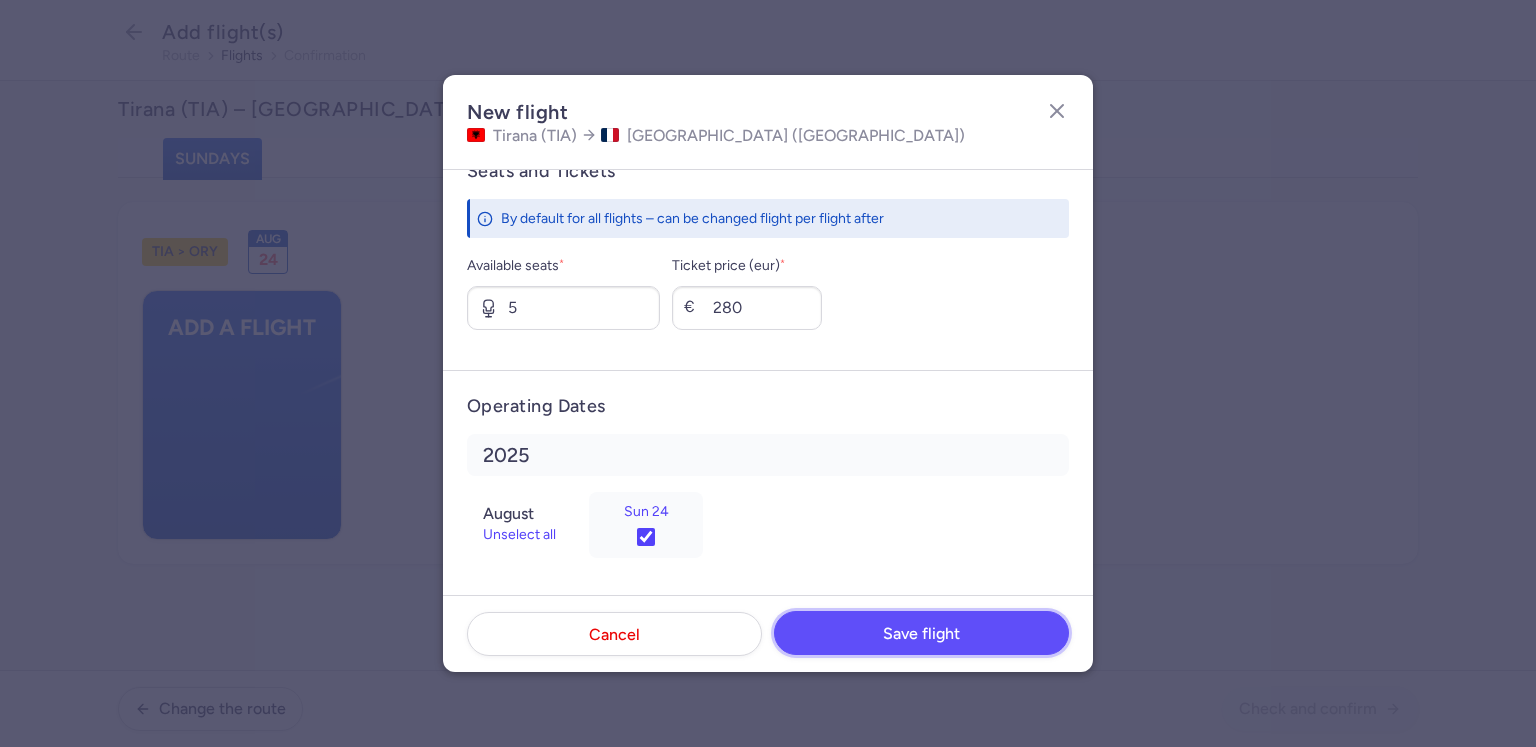 click on "Save flight" at bounding box center [921, 634] 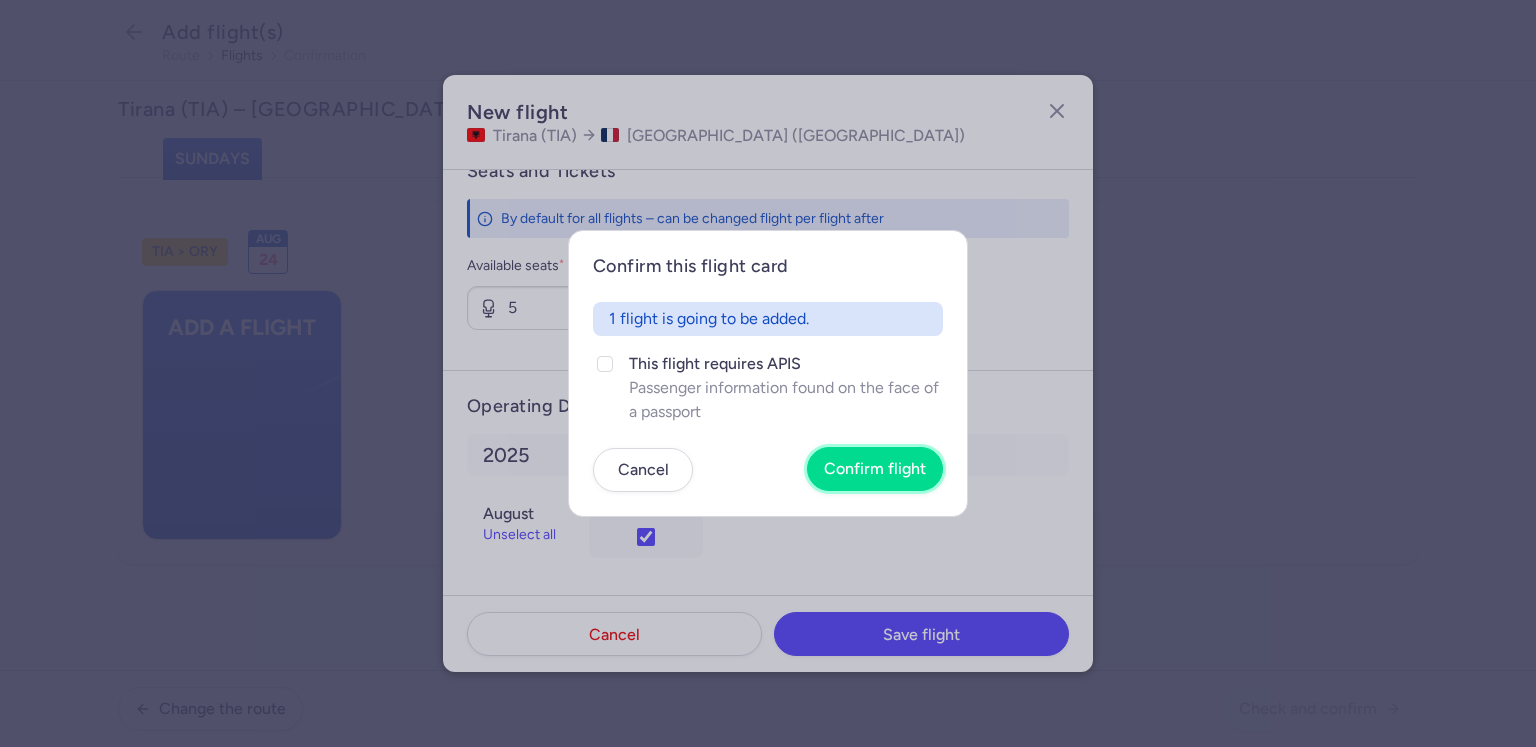 click on "Confirm flight" at bounding box center (875, 469) 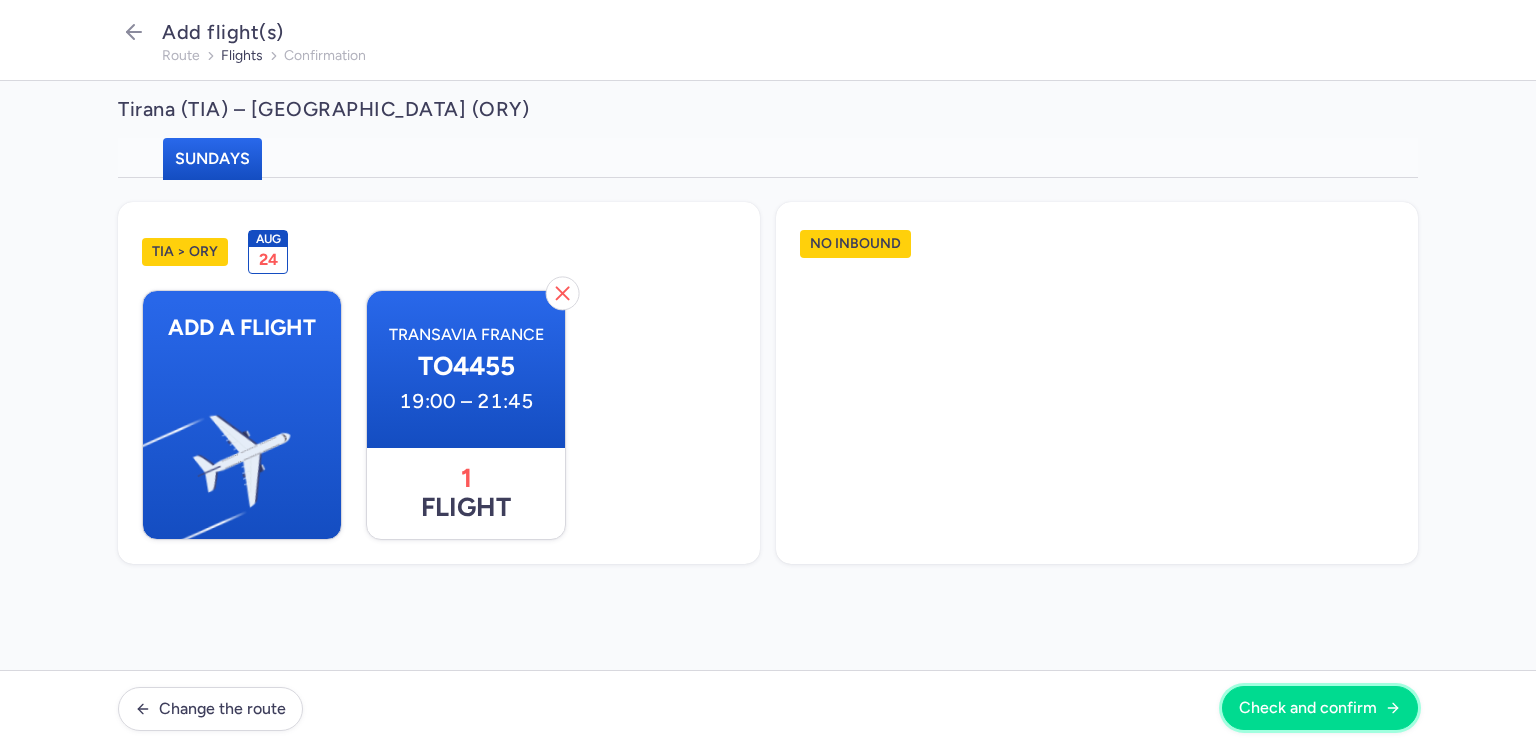 click on "Check and confirm" at bounding box center [1320, 708] 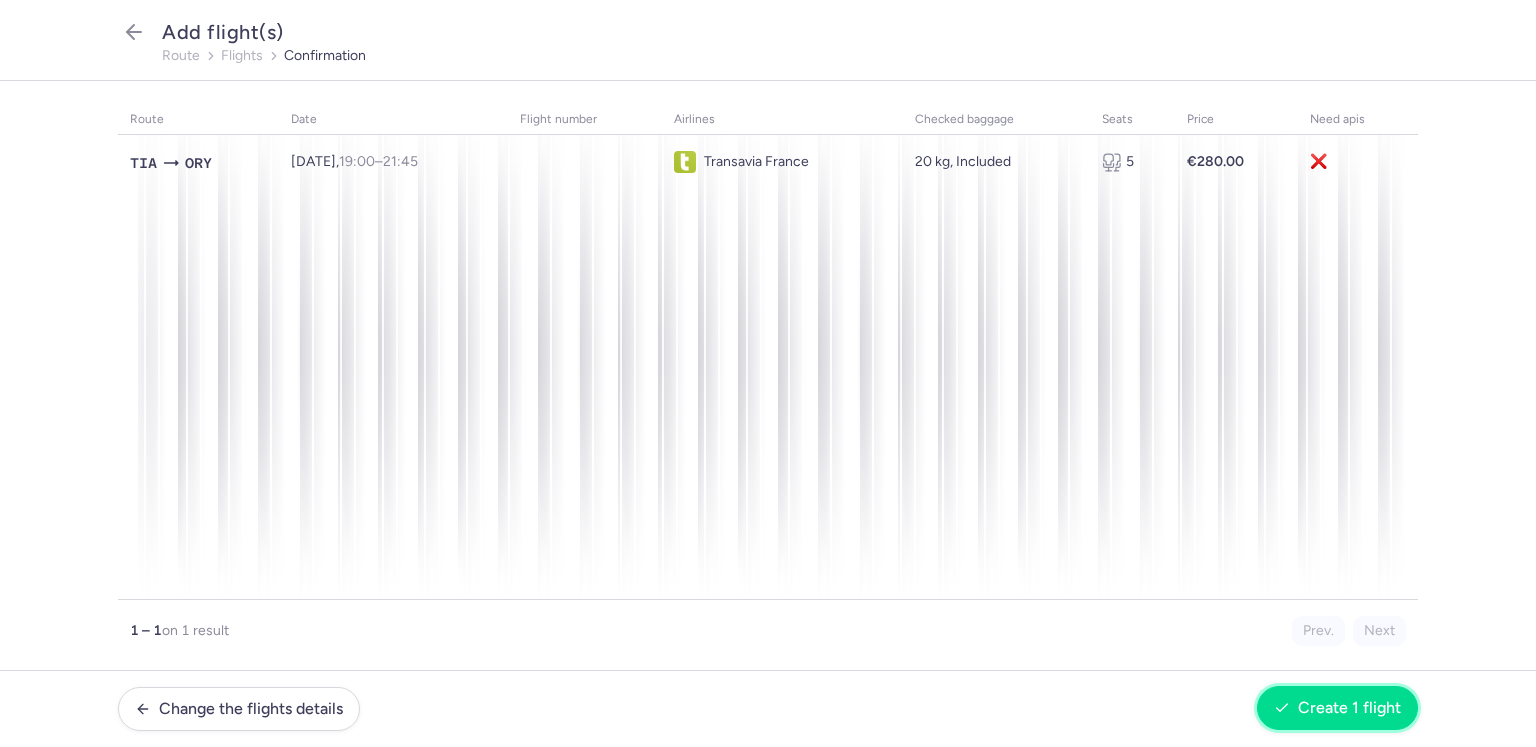 click on "Create 1 flight" at bounding box center [1349, 708] 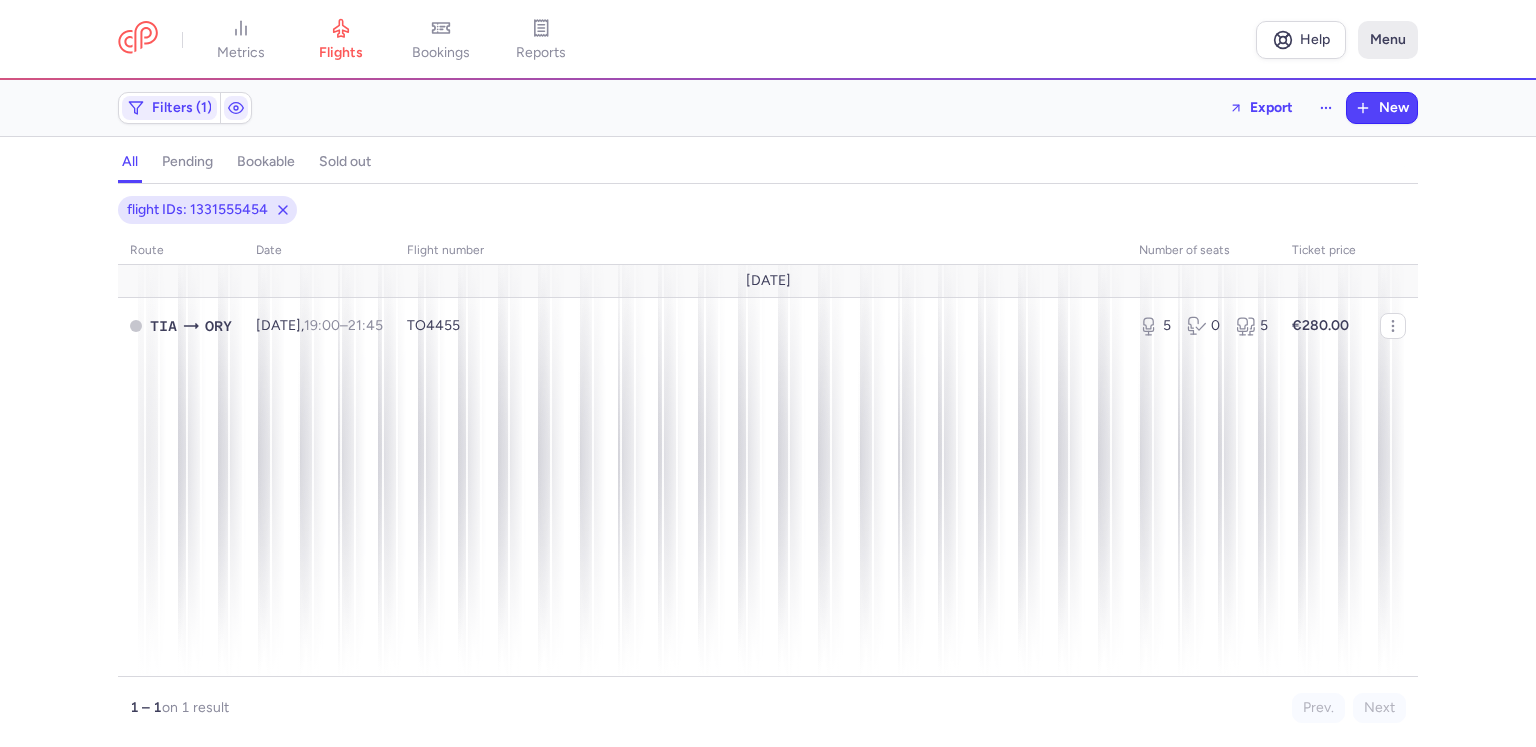 click on "Menu" 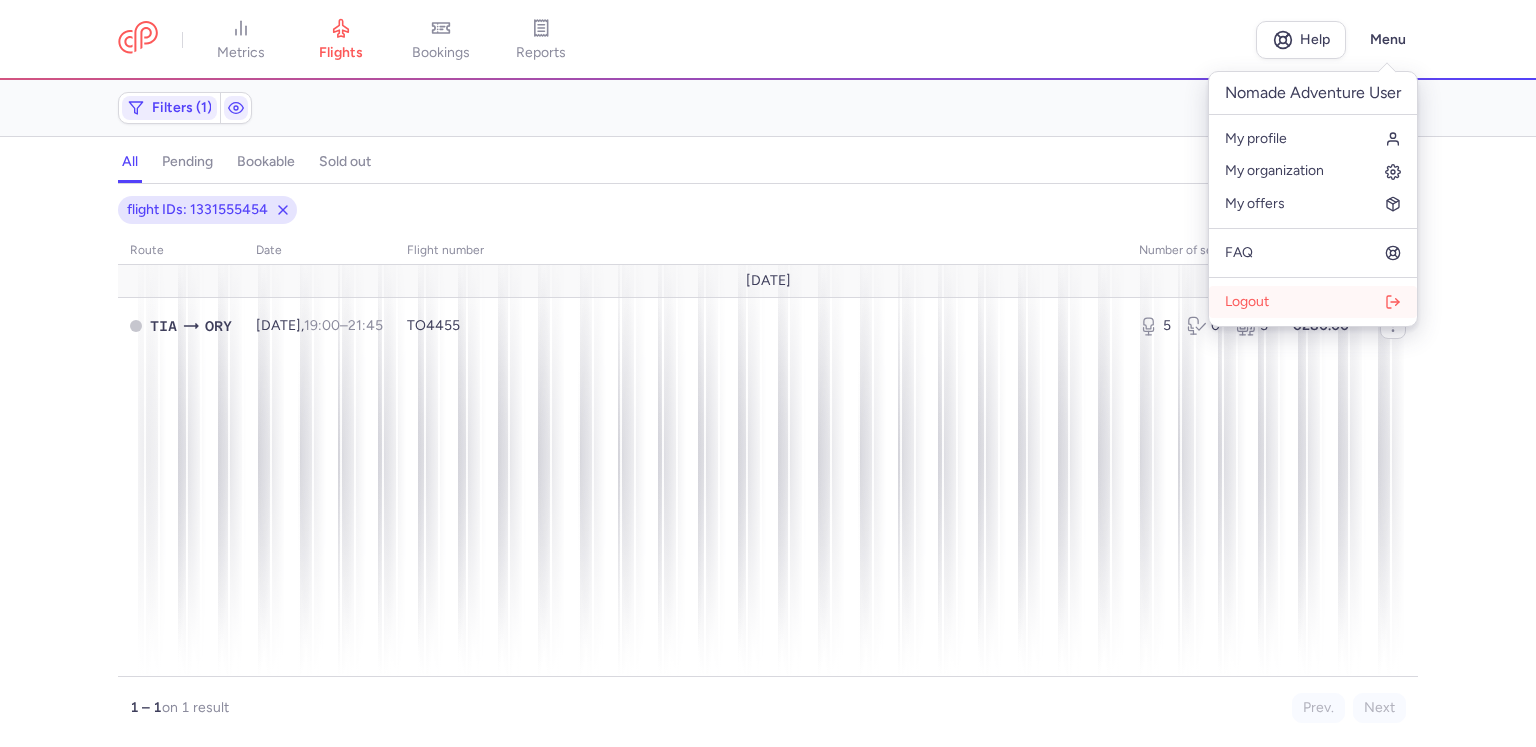 click on "Logout" at bounding box center [1247, 302] 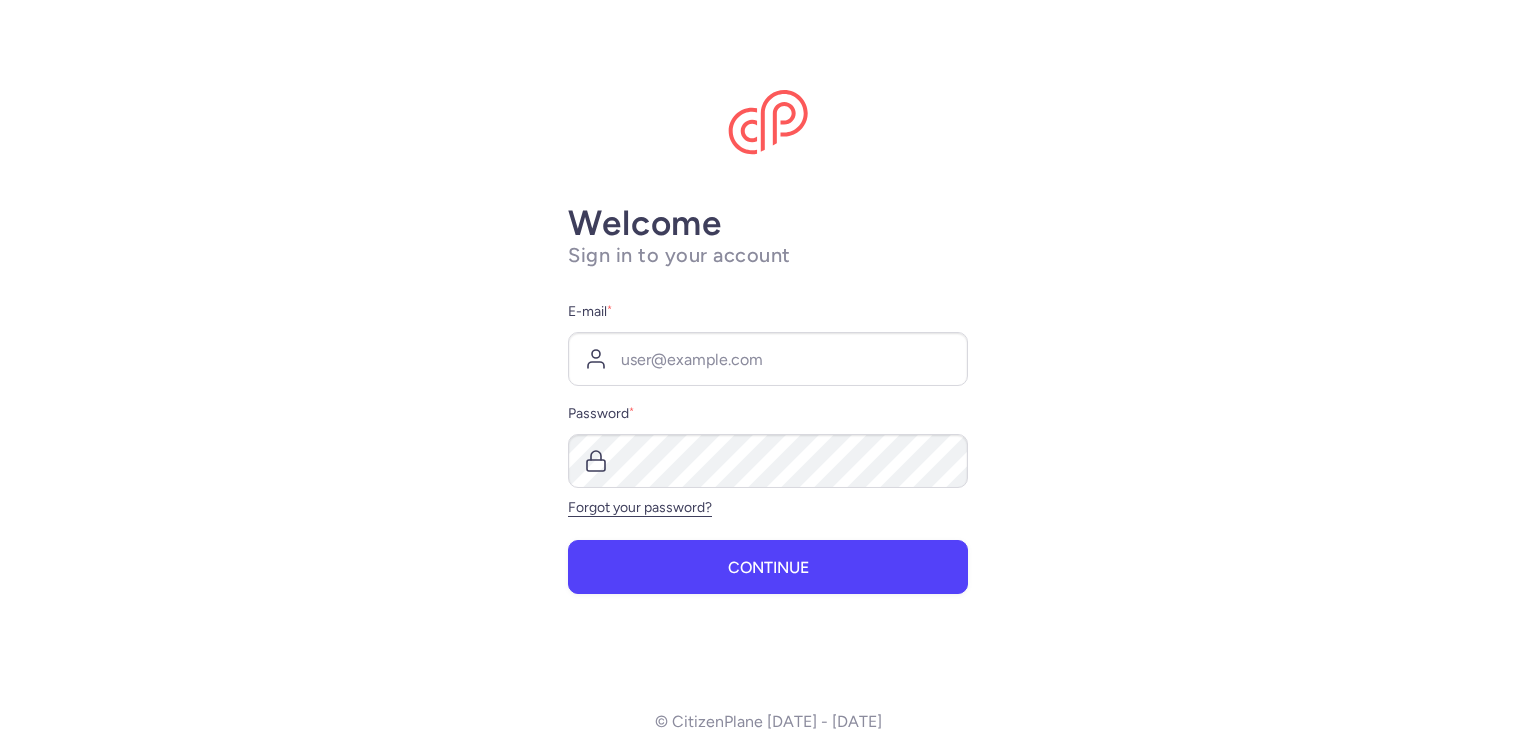 scroll, scrollTop: 0, scrollLeft: 0, axis: both 